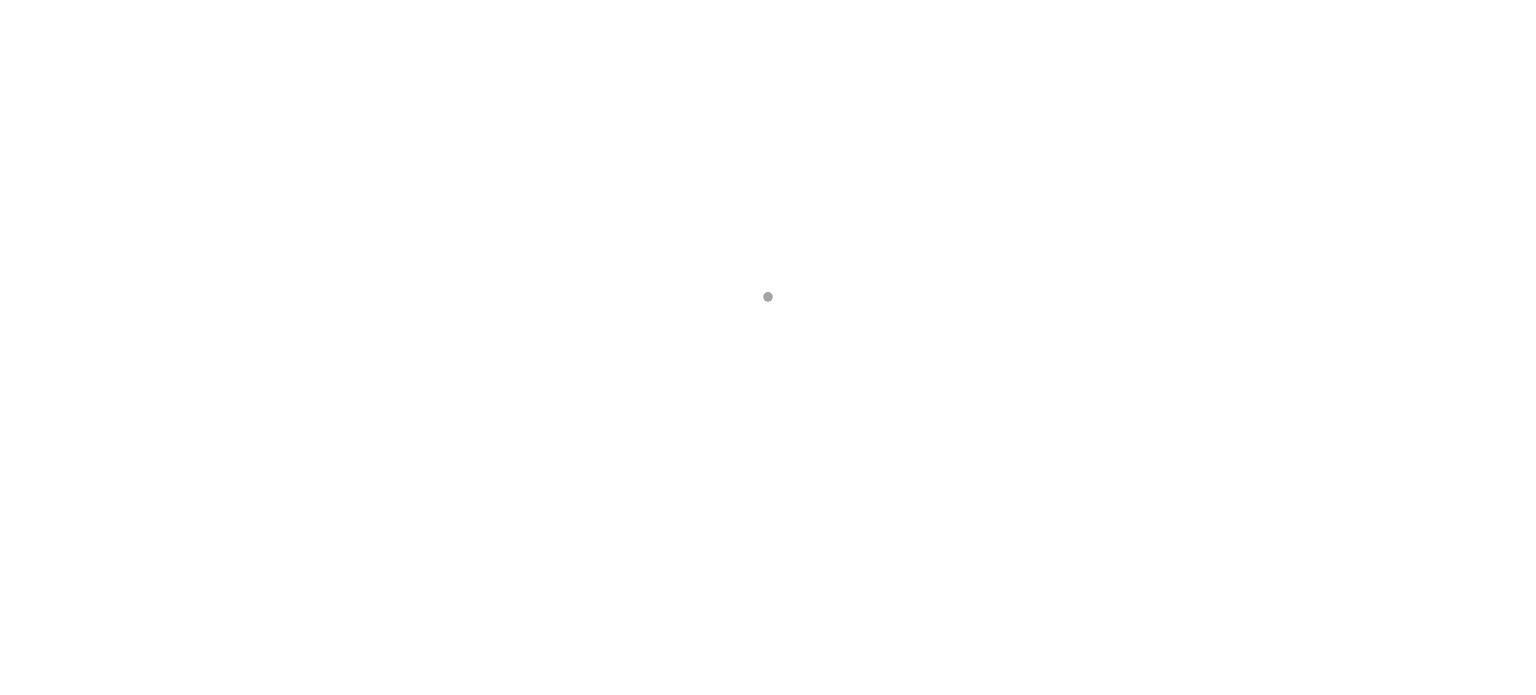 scroll, scrollTop: 0, scrollLeft: 0, axis: both 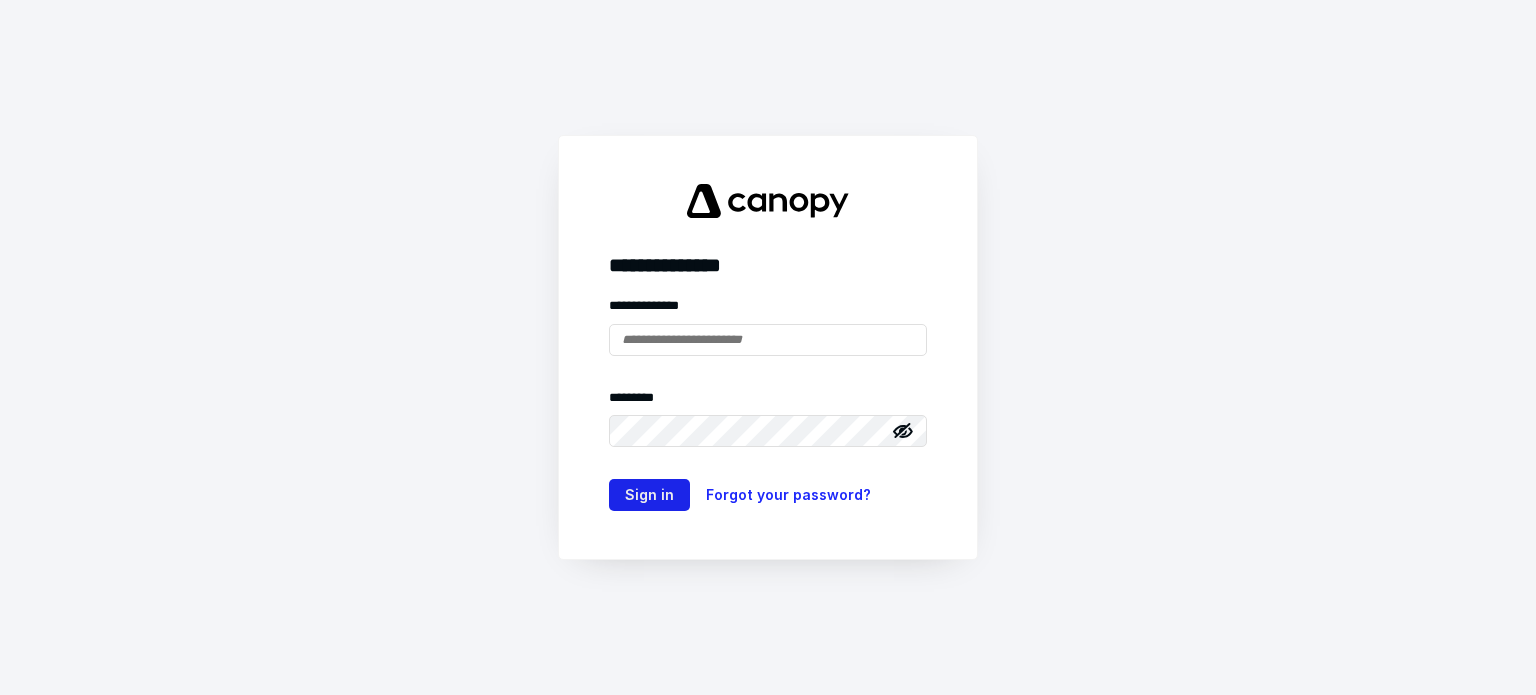 type on "**********" 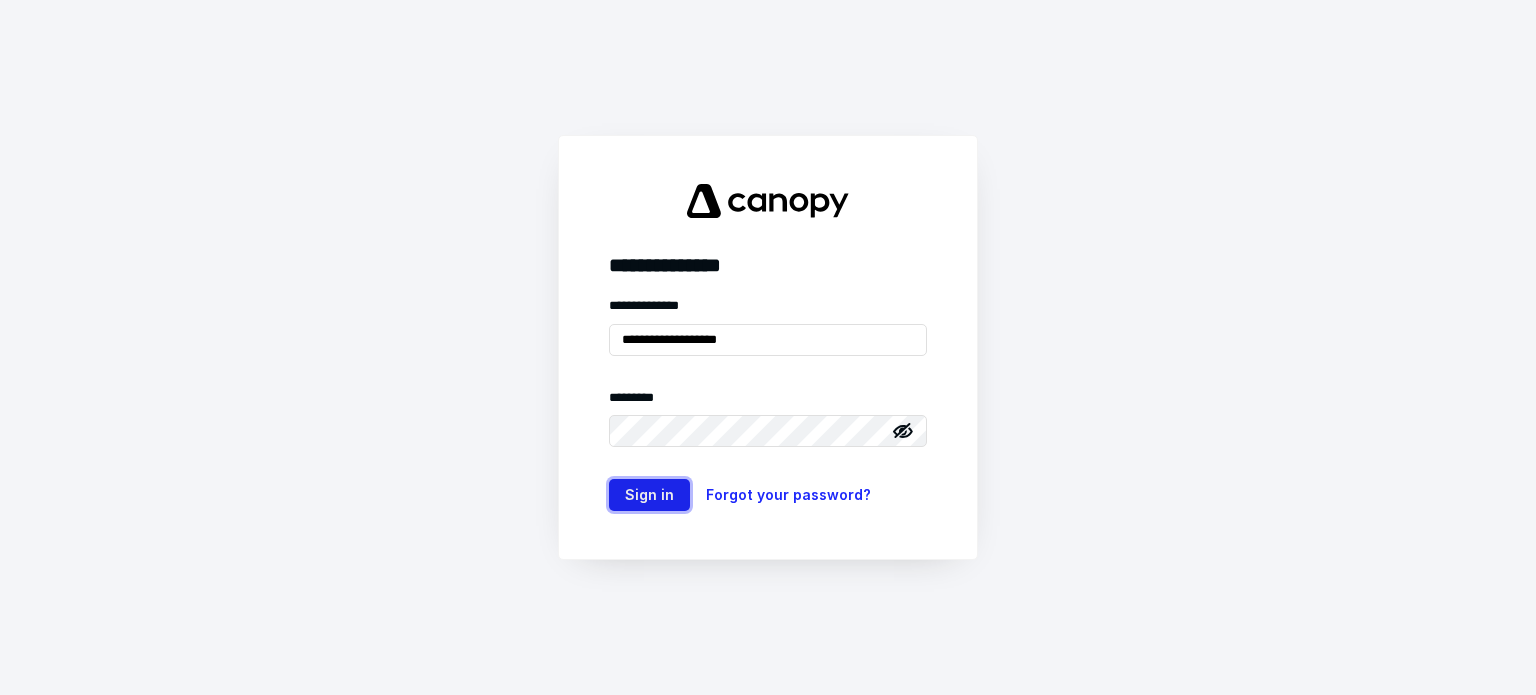 click on "Sign in" at bounding box center (649, 495) 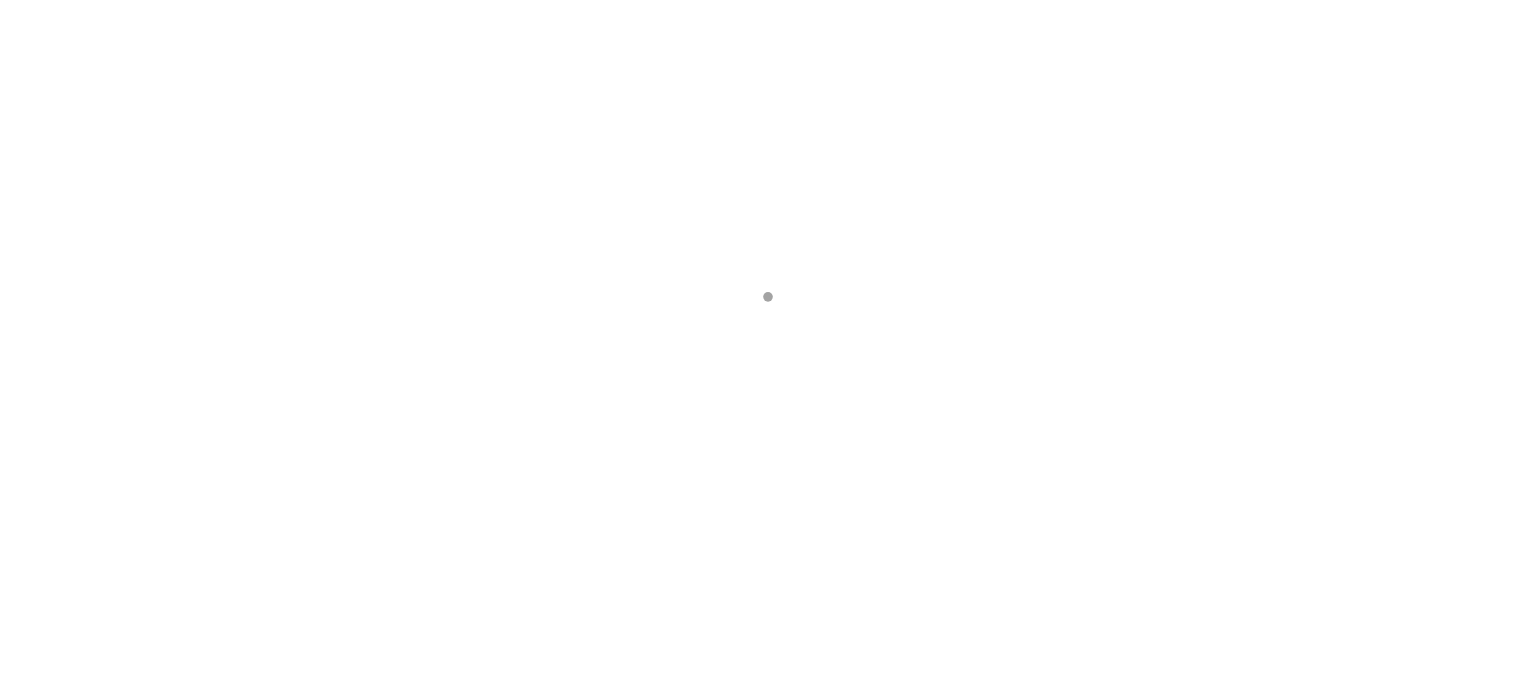 scroll, scrollTop: 0, scrollLeft: 0, axis: both 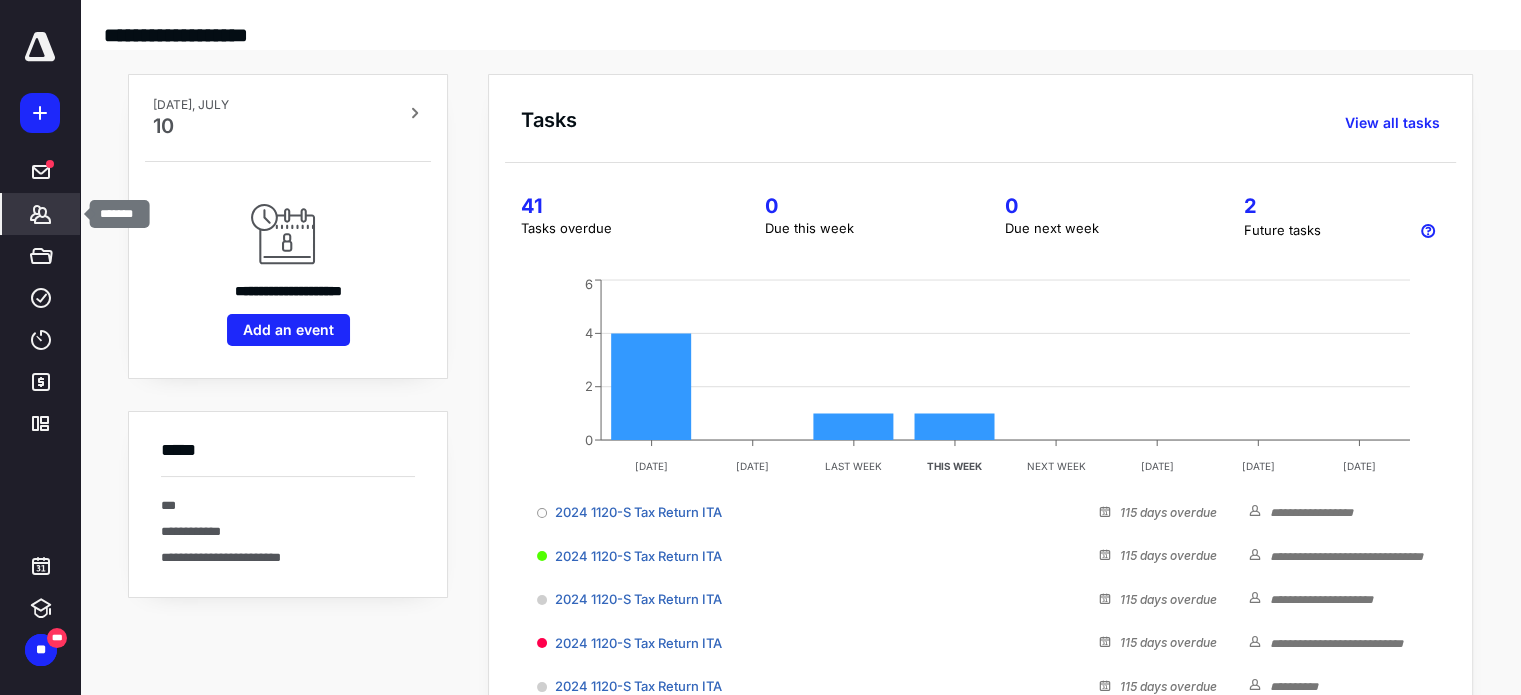 click 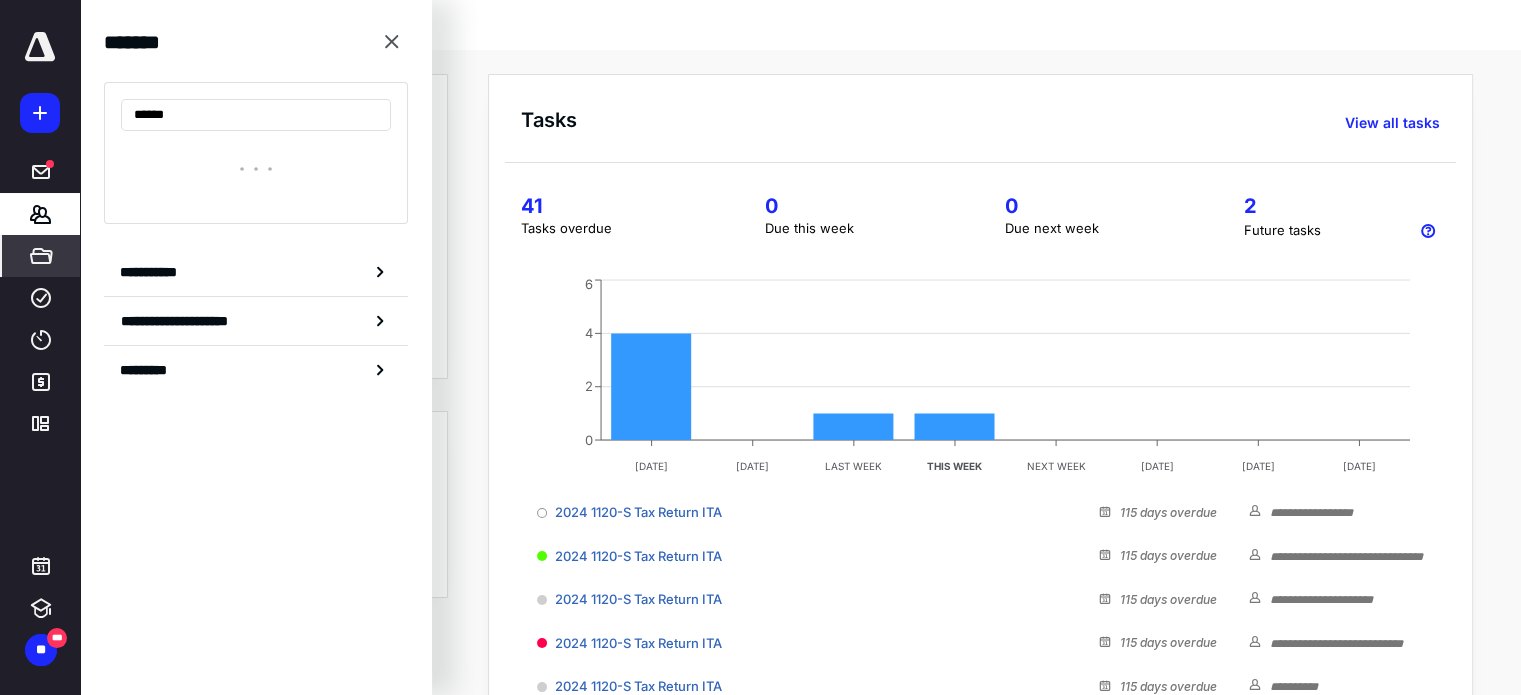 type on "******" 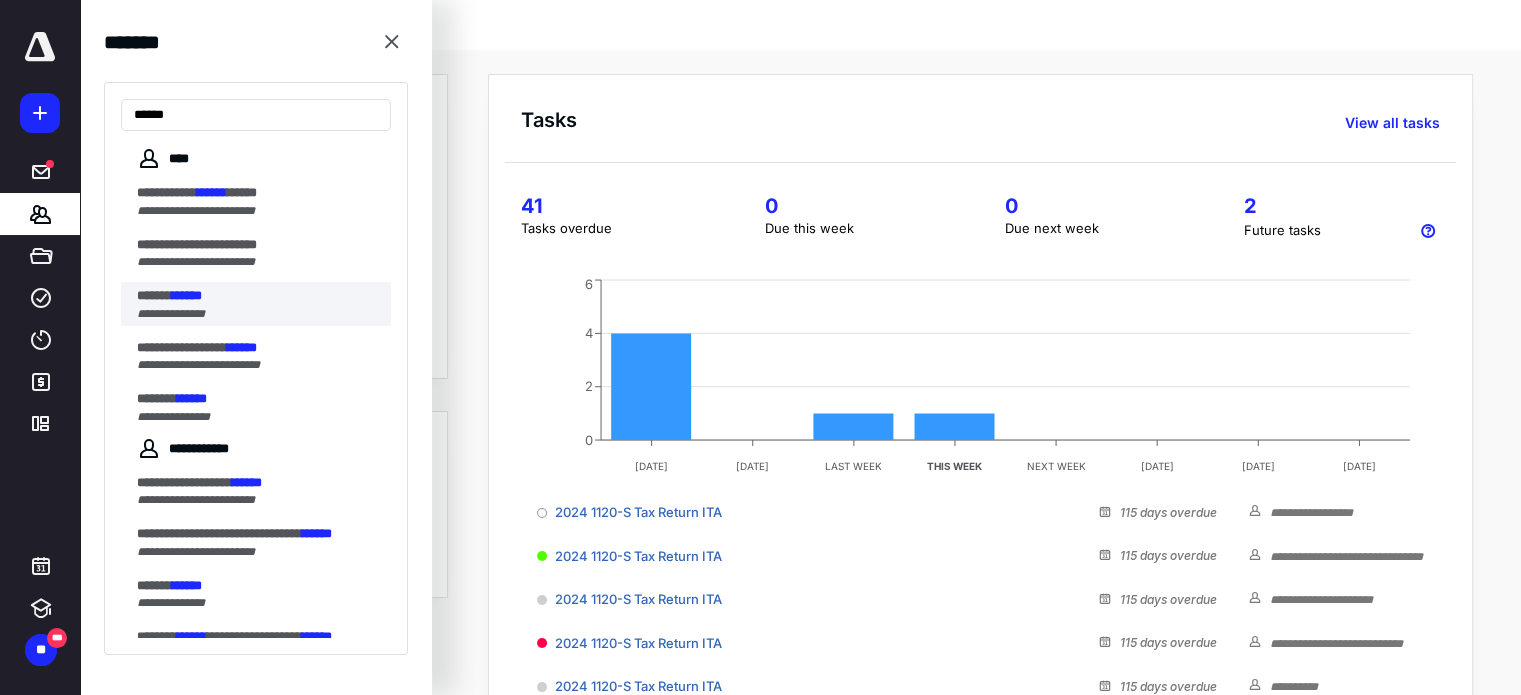 click on "******" at bounding box center [187, 295] 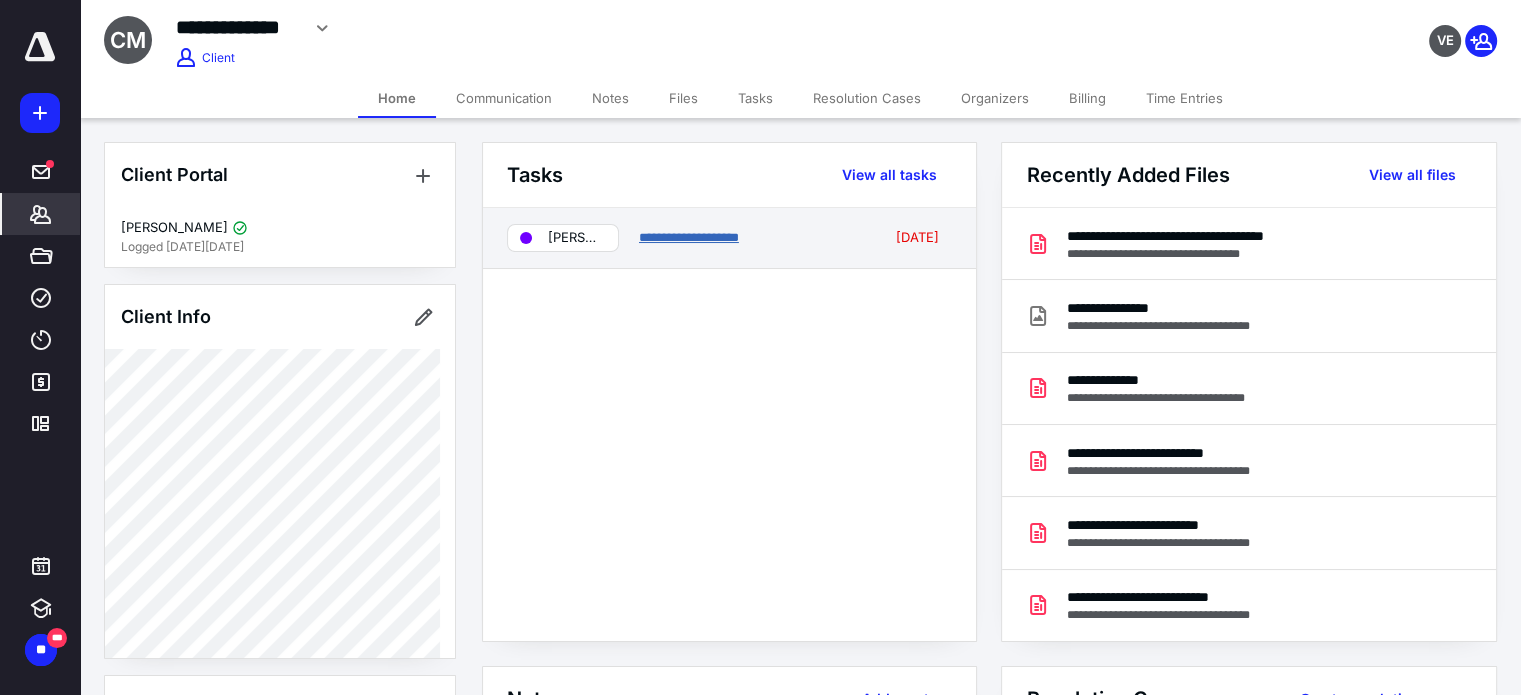 click on "**********" at bounding box center (689, 237) 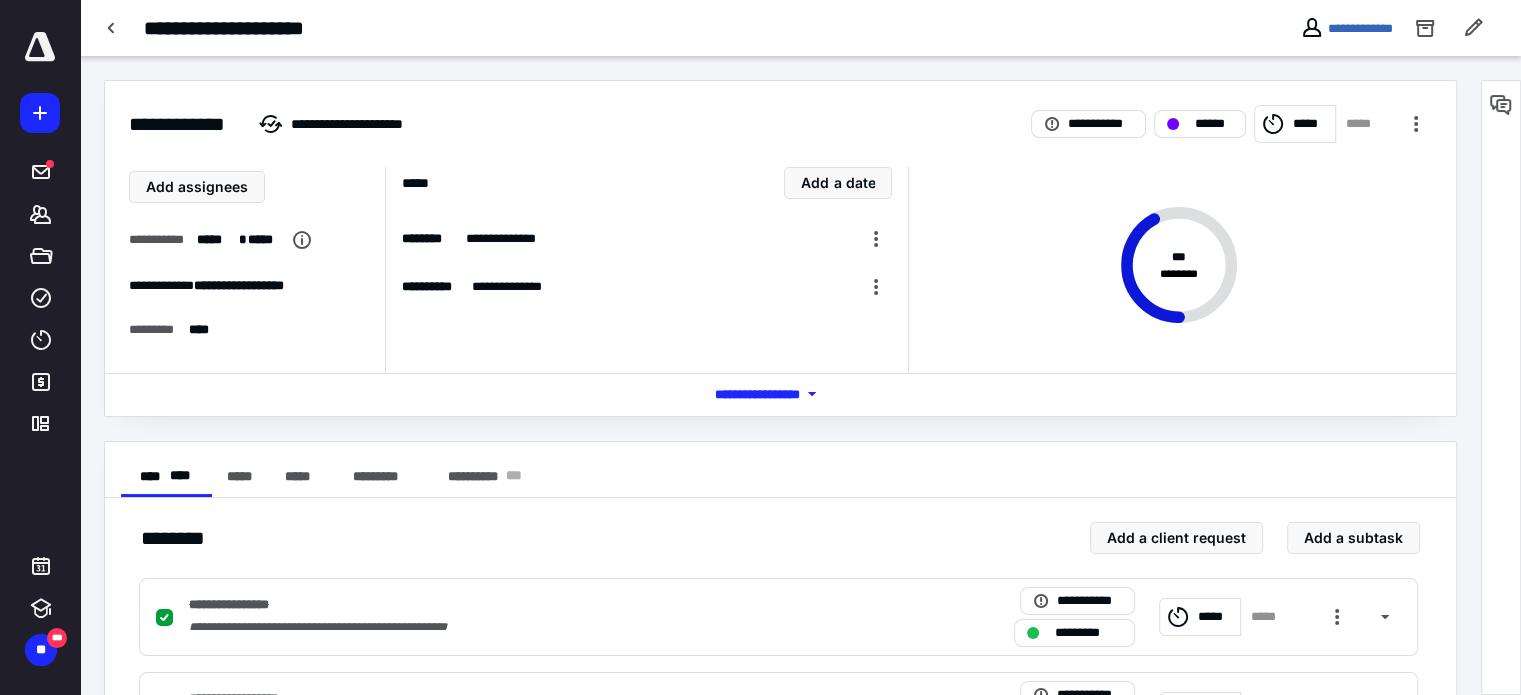 scroll, scrollTop: 0, scrollLeft: 0, axis: both 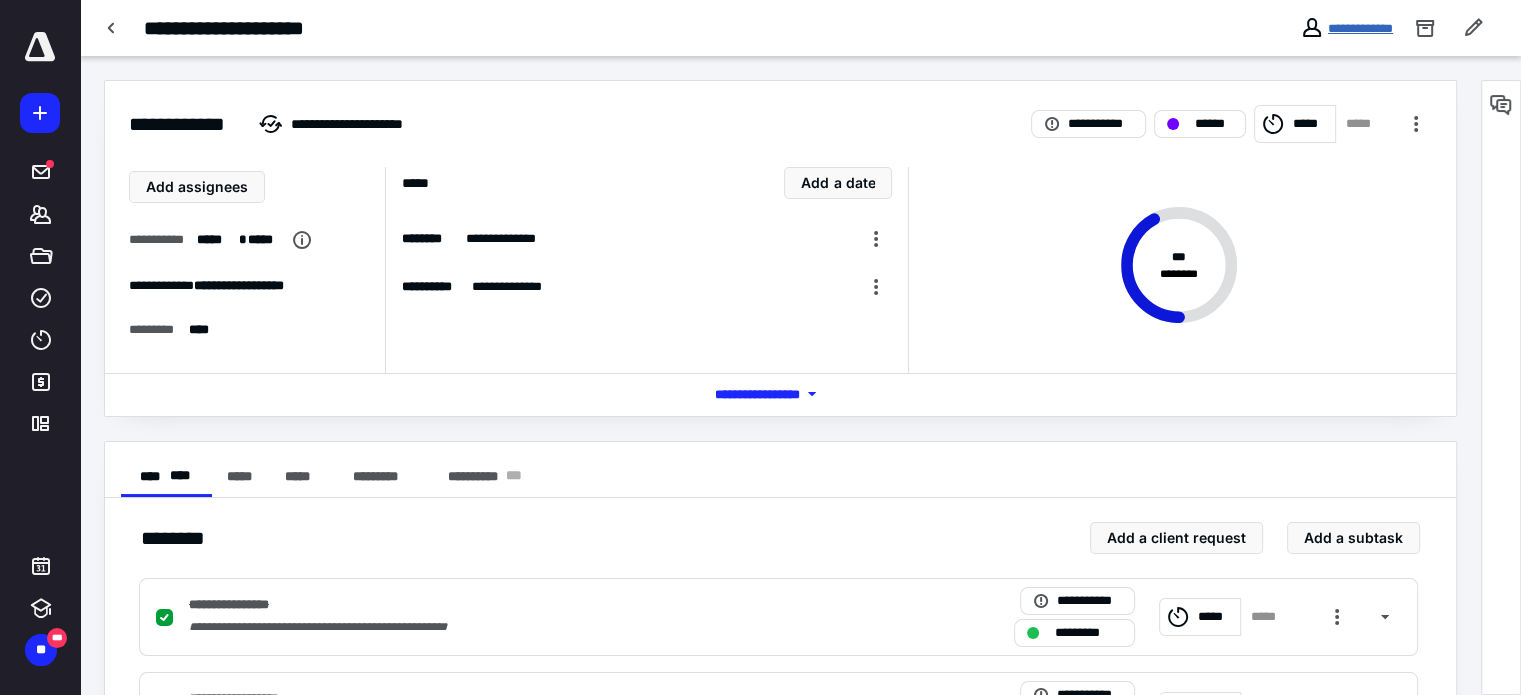 click on "**********" at bounding box center (1360, 28) 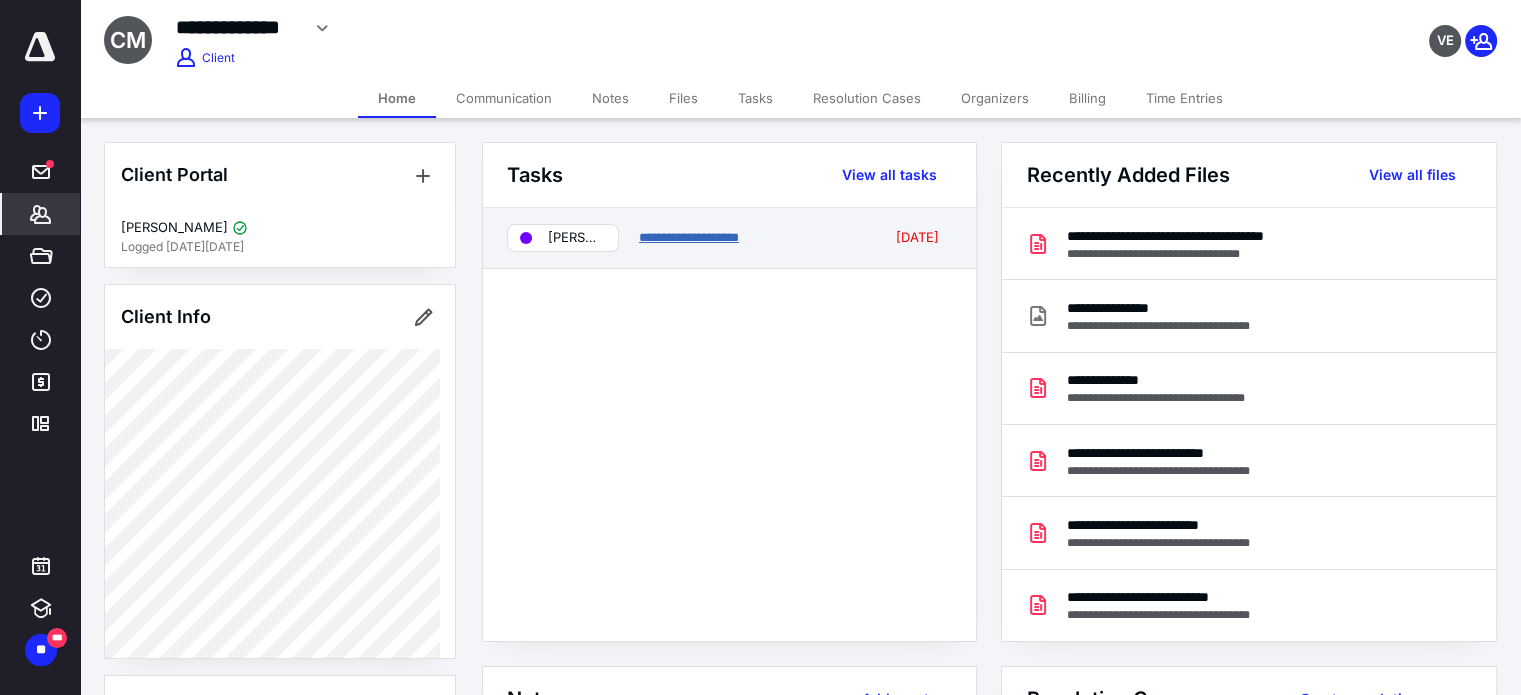 click on "**********" at bounding box center [689, 237] 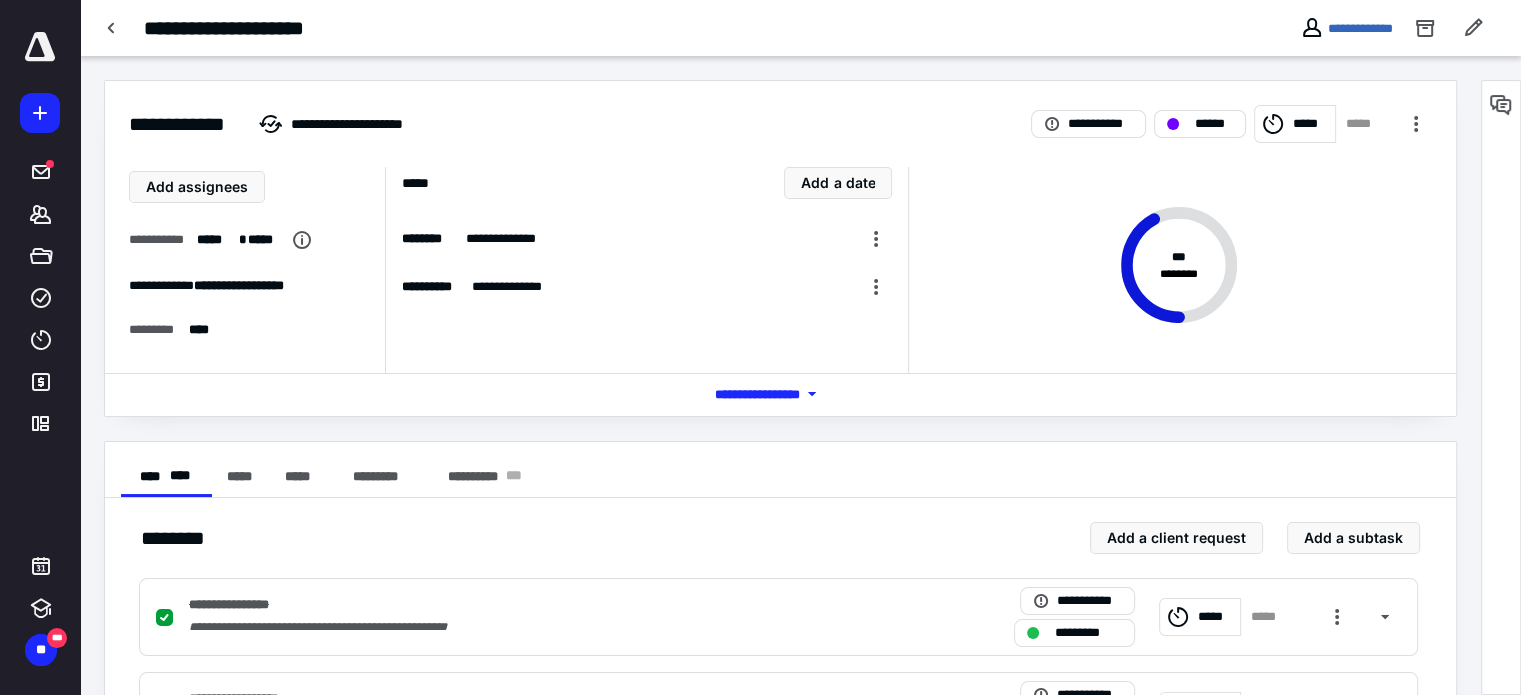 click at bounding box center (1501, 387) 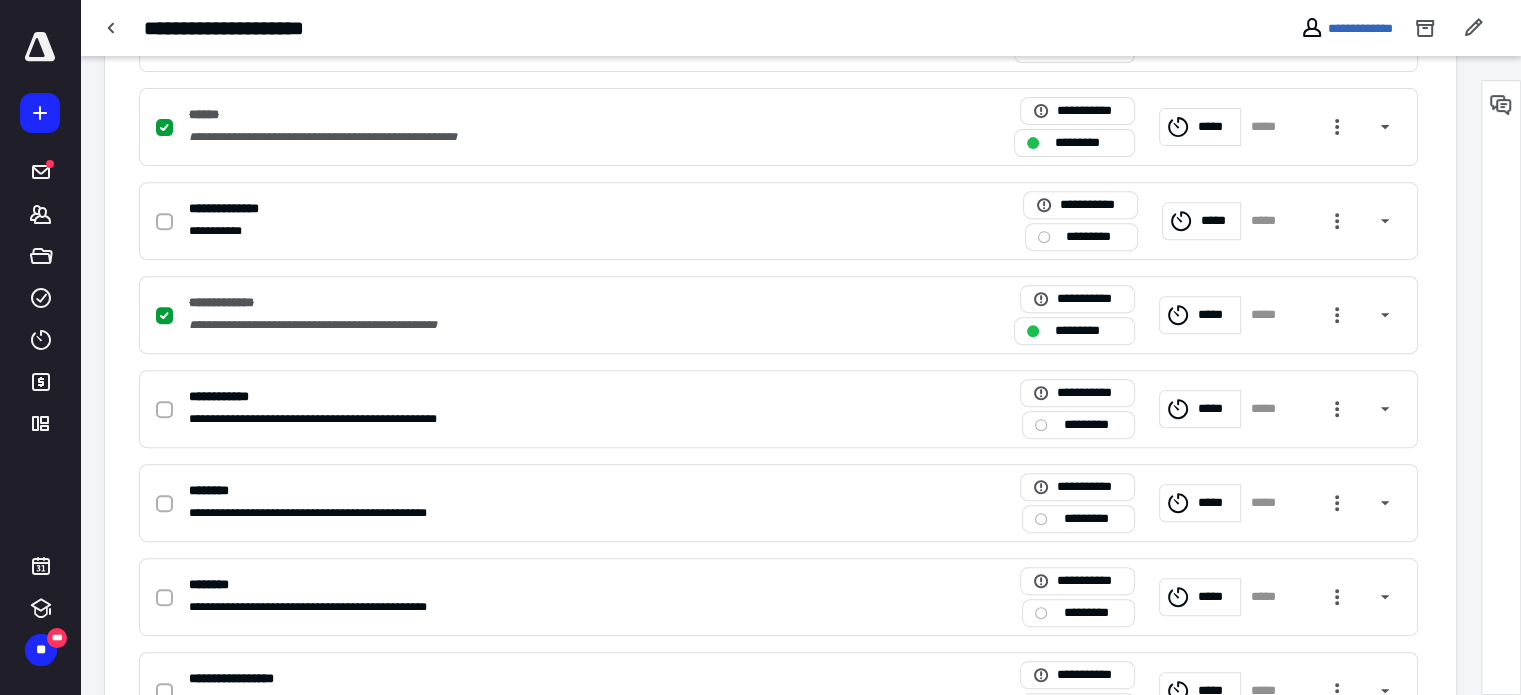 scroll, scrollTop: 1000, scrollLeft: 0, axis: vertical 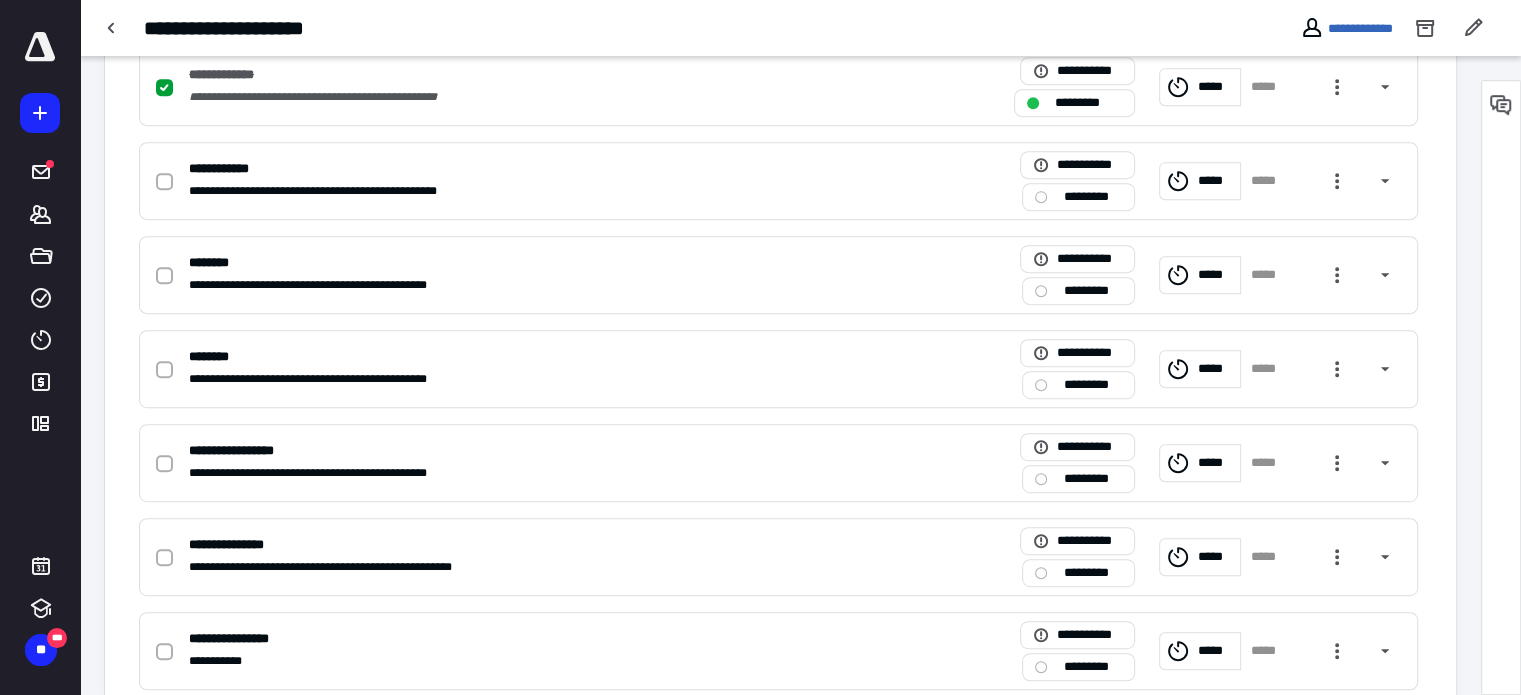 click at bounding box center [1501, 387] 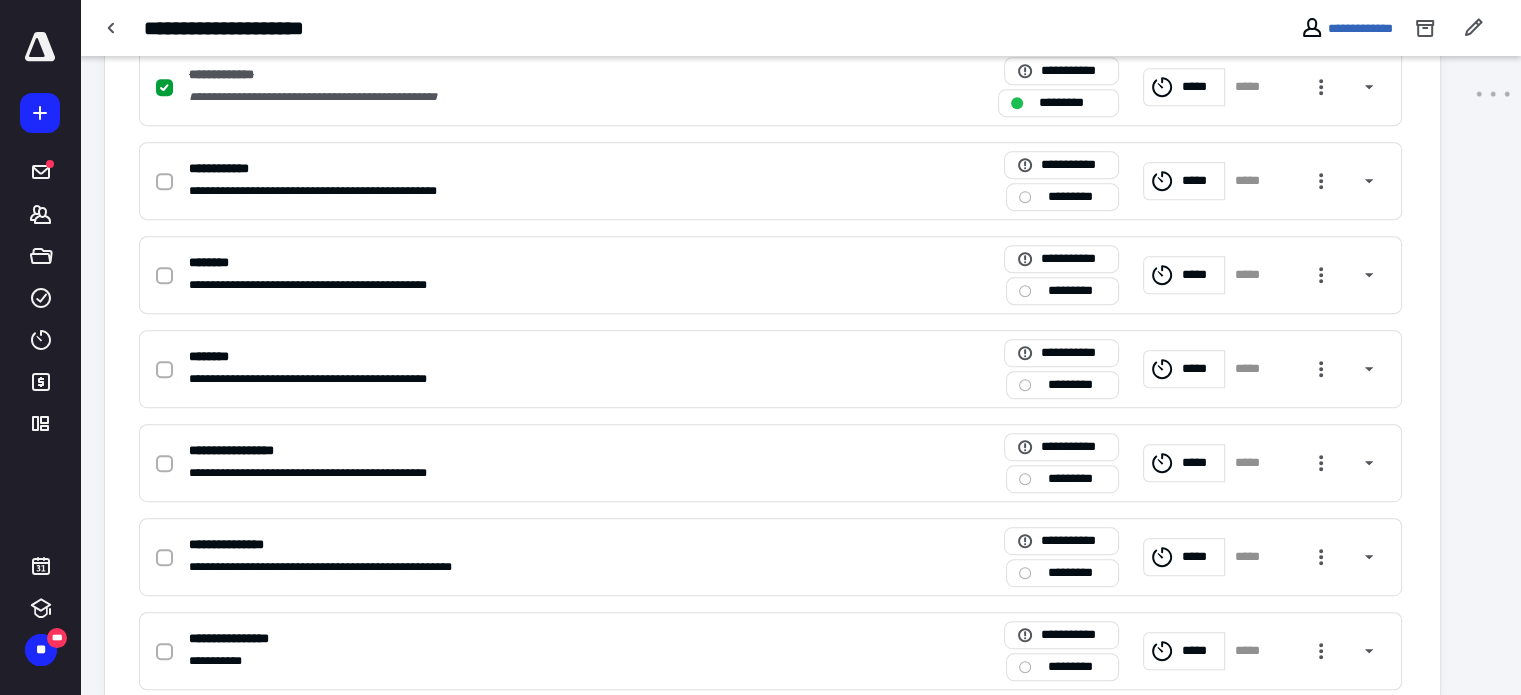 click at bounding box center (1493, 375) 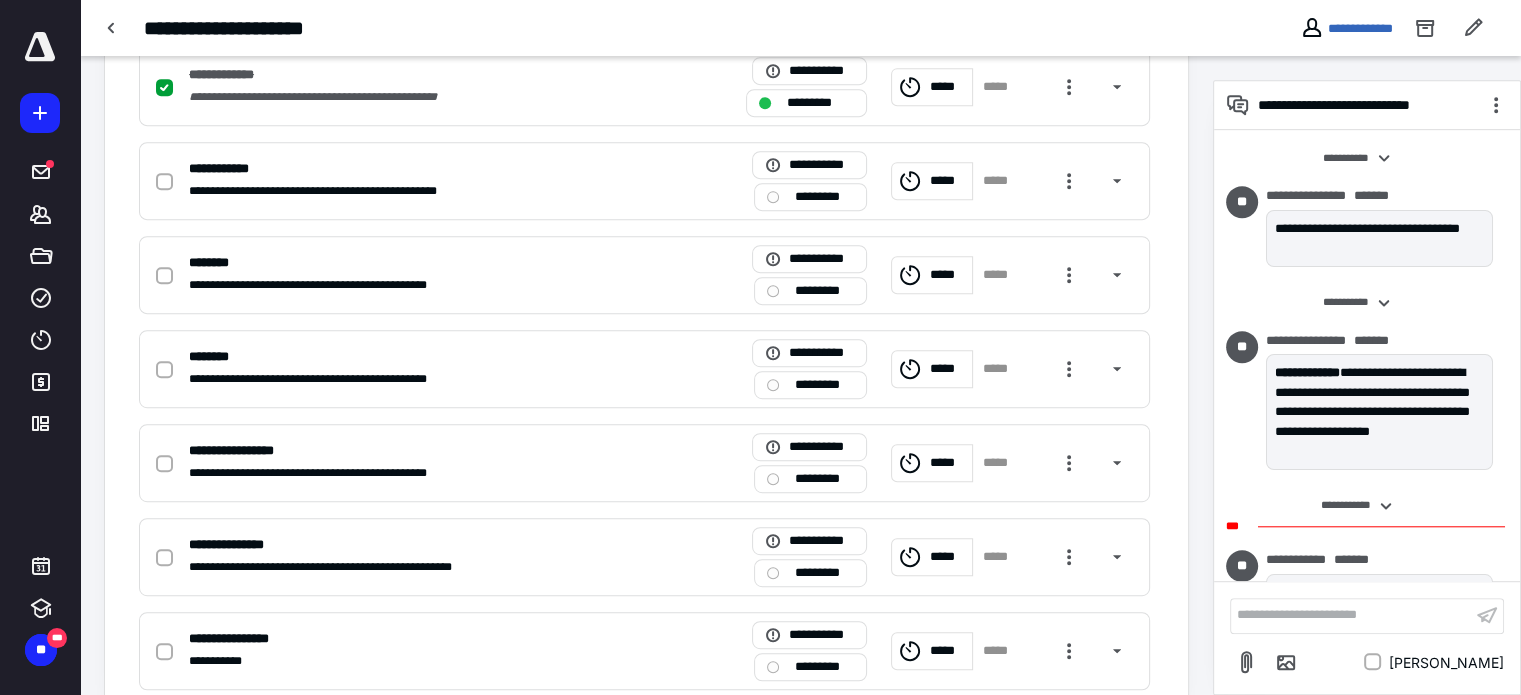 scroll, scrollTop: 1043, scrollLeft: 0, axis: vertical 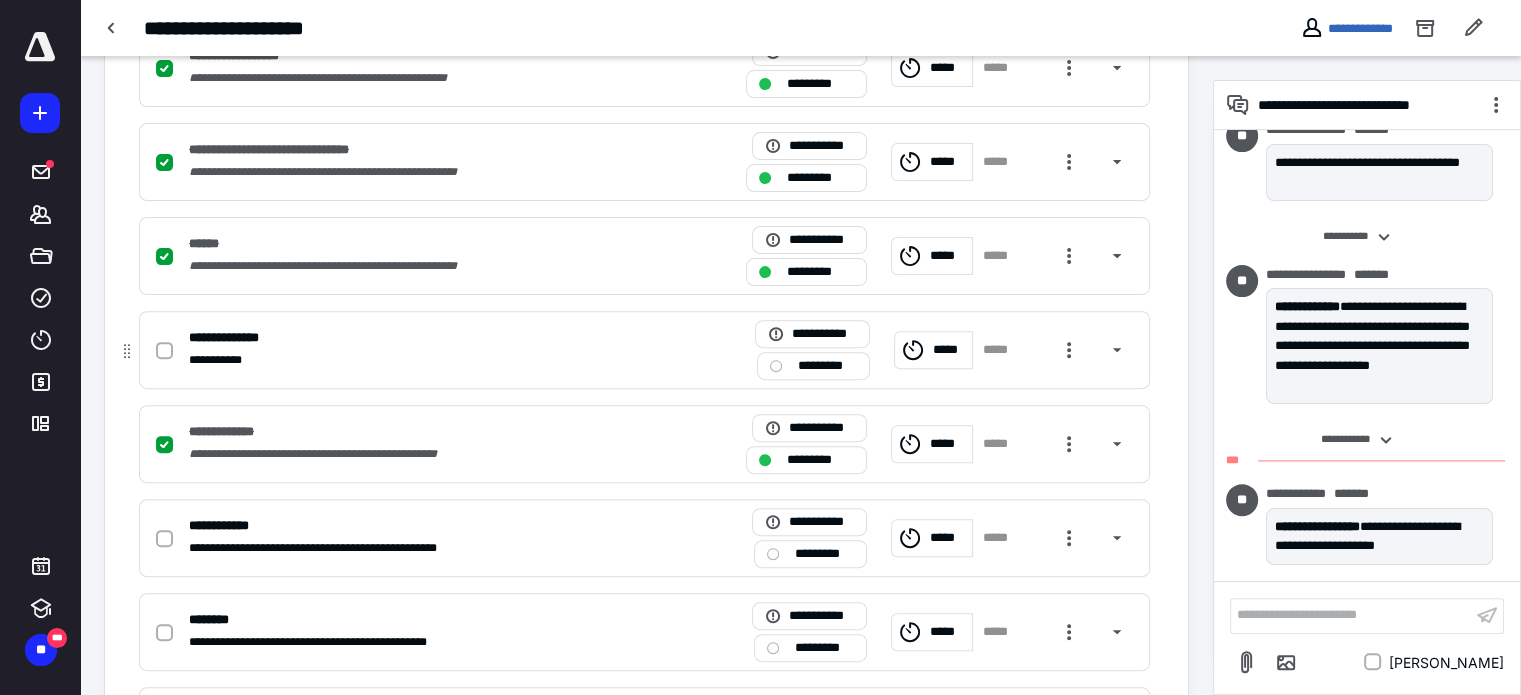 click 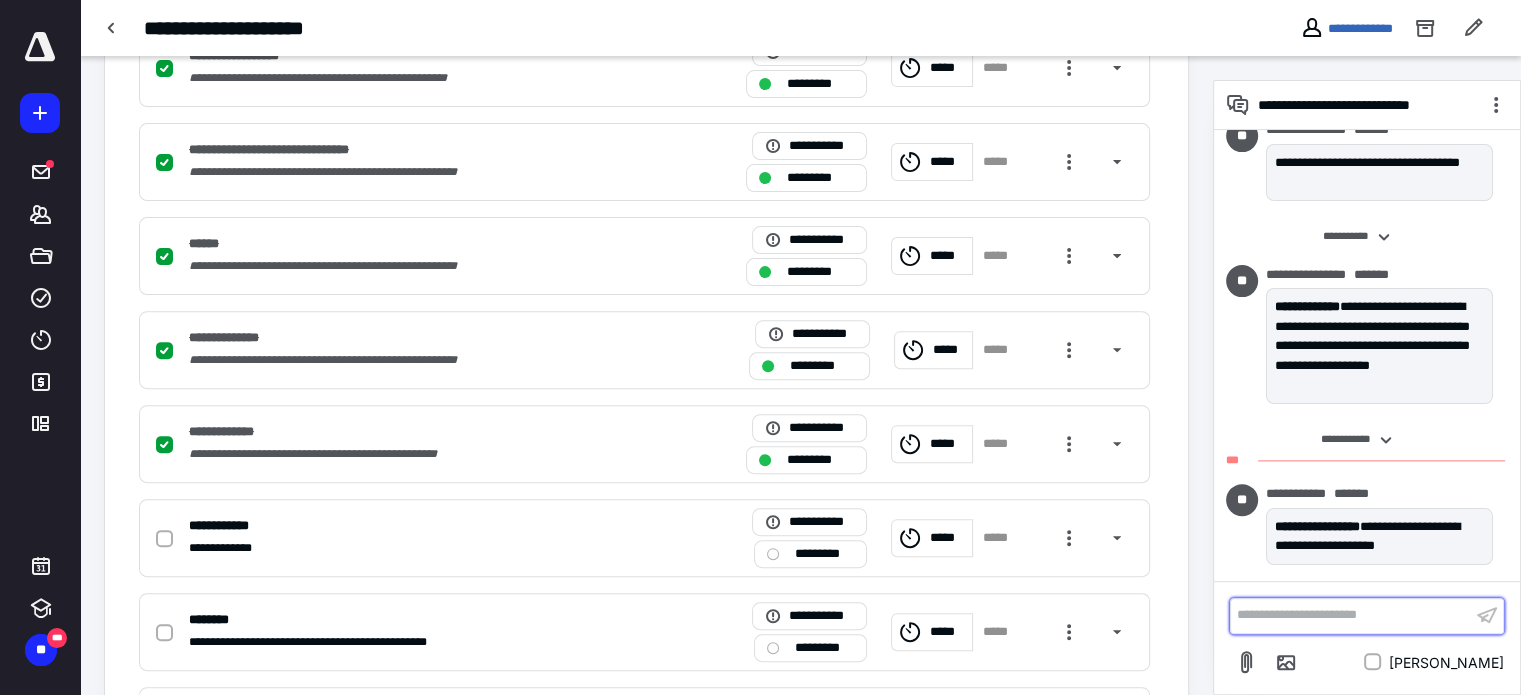 click on "**********" at bounding box center [1351, 615] 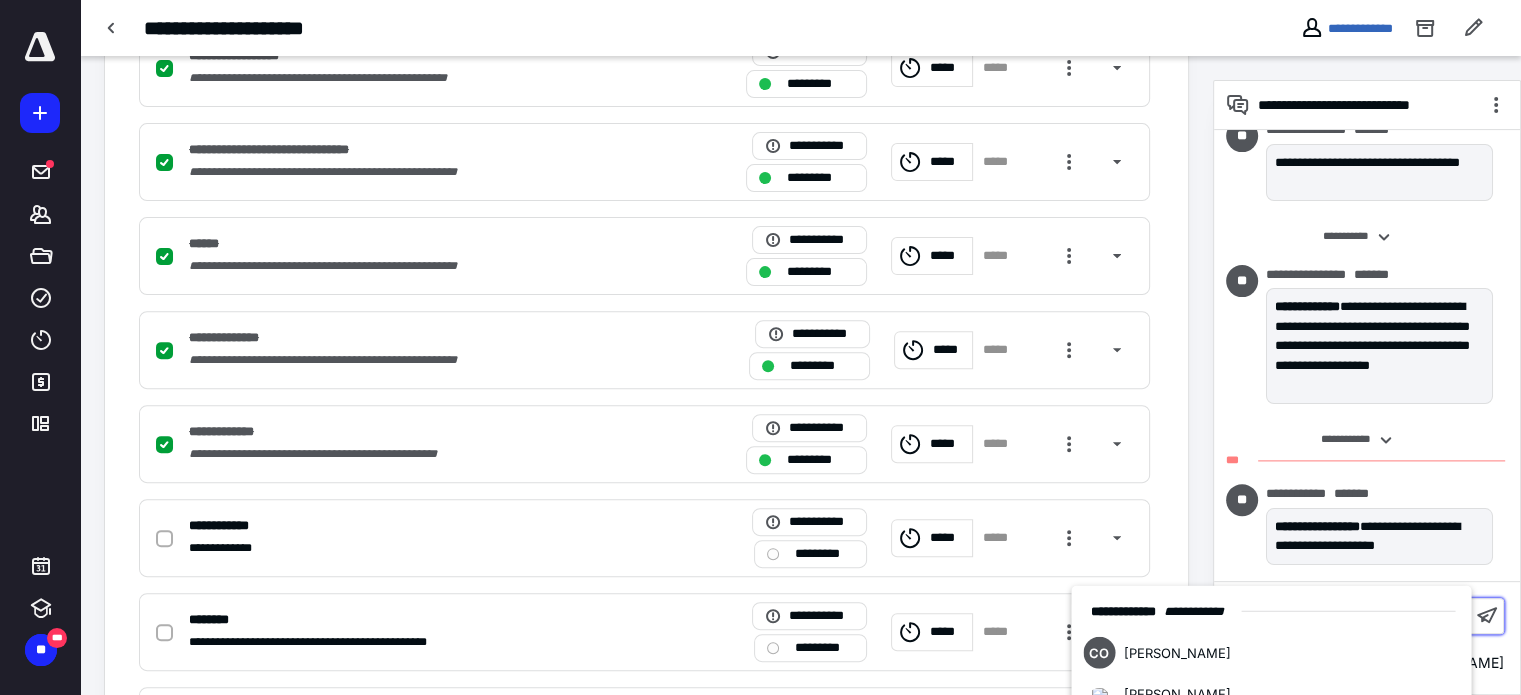 scroll, scrollTop: 911, scrollLeft: 0, axis: vertical 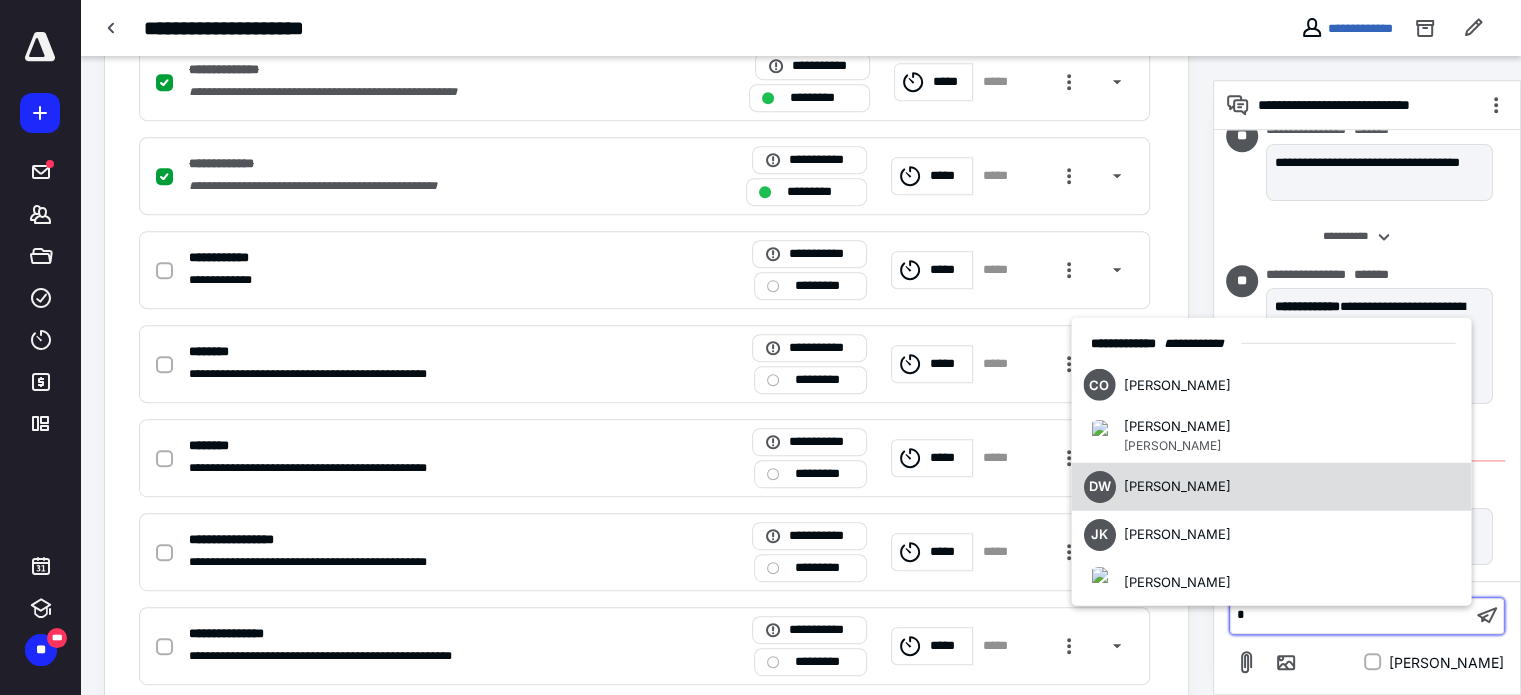 click on "DW [PERSON_NAME]" at bounding box center (1156, 487) 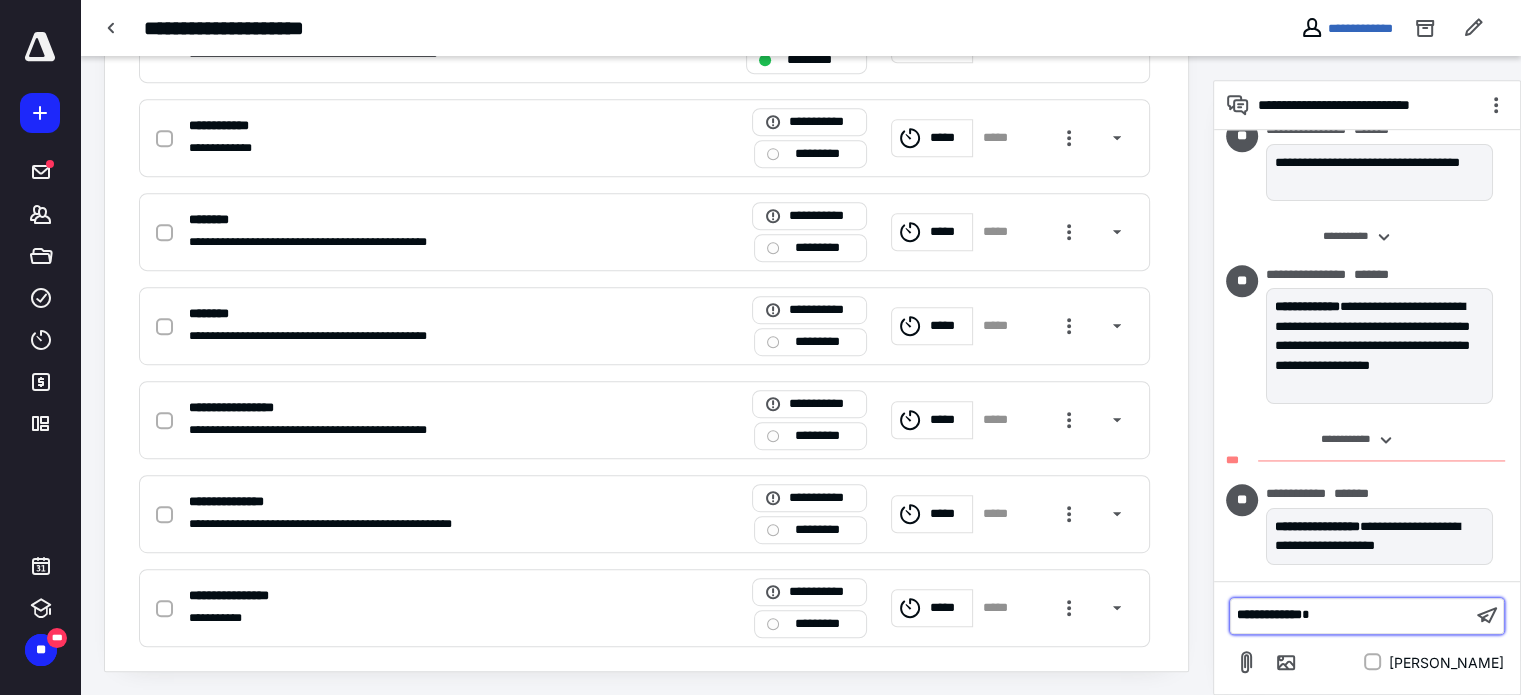 type 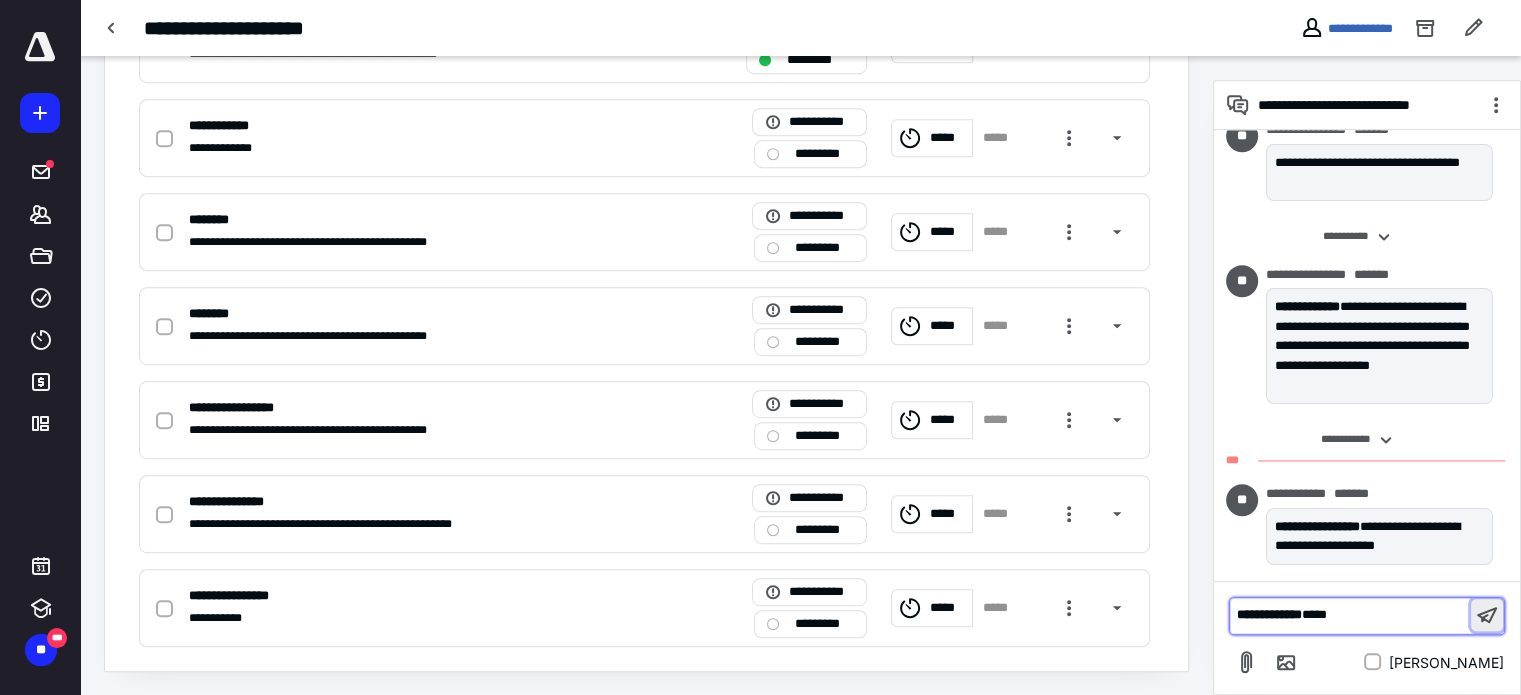click at bounding box center [1487, 615] 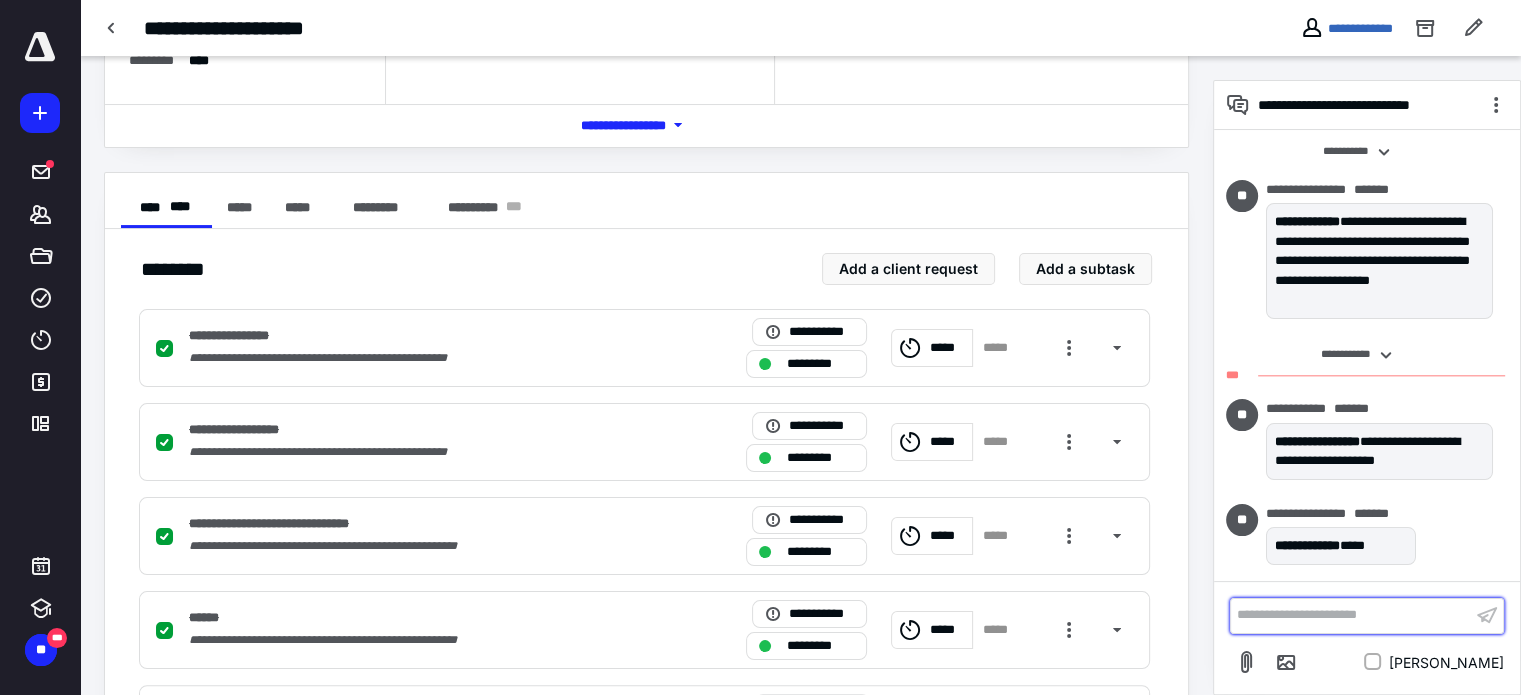 scroll, scrollTop: 243, scrollLeft: 0, axis: vertical 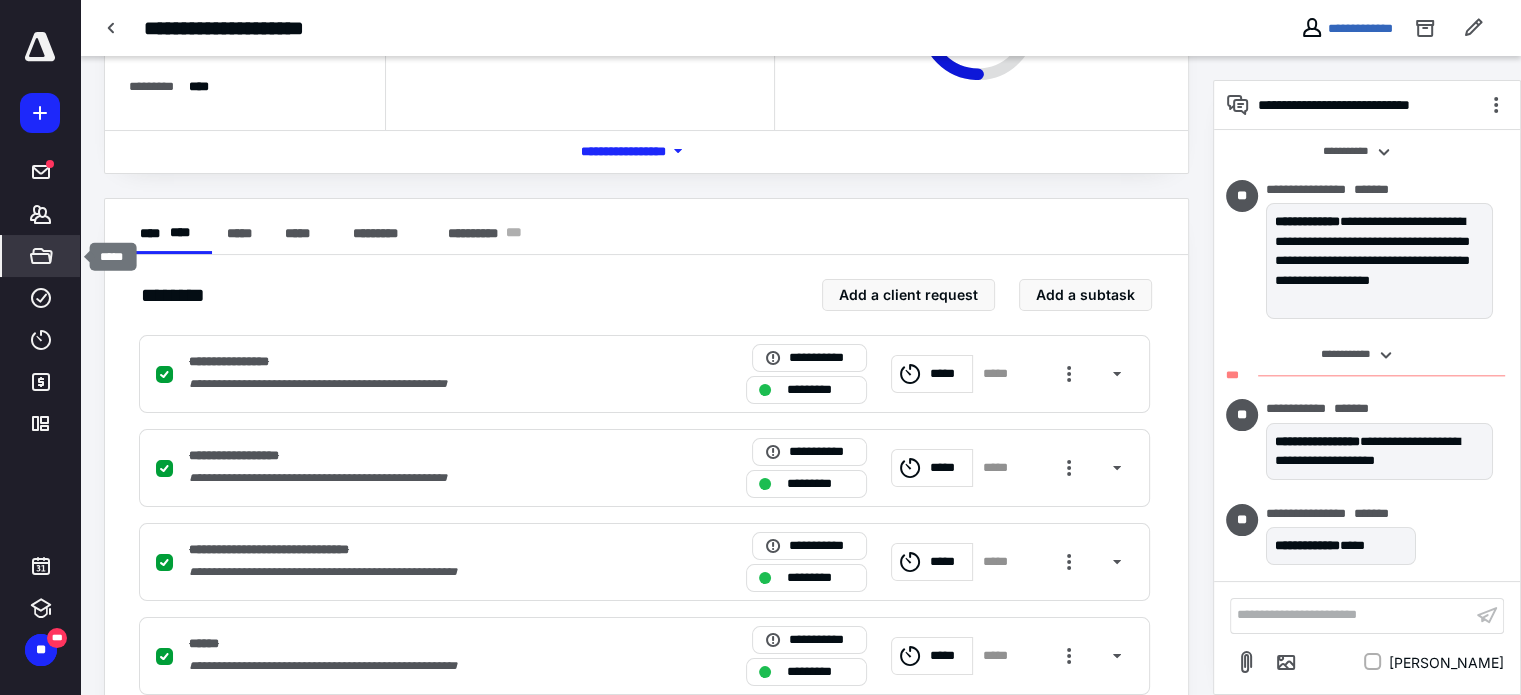 click 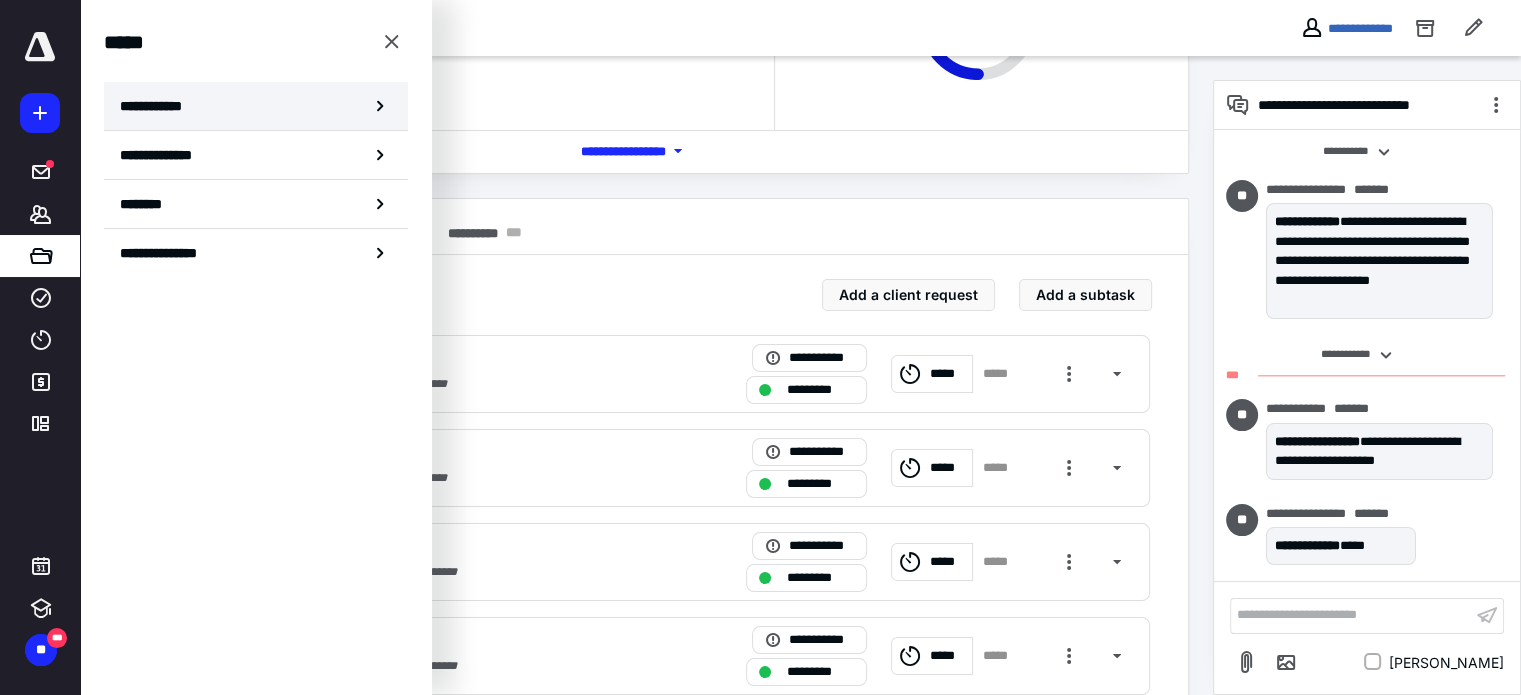 click on "**********" at bounding box center [256, 106] 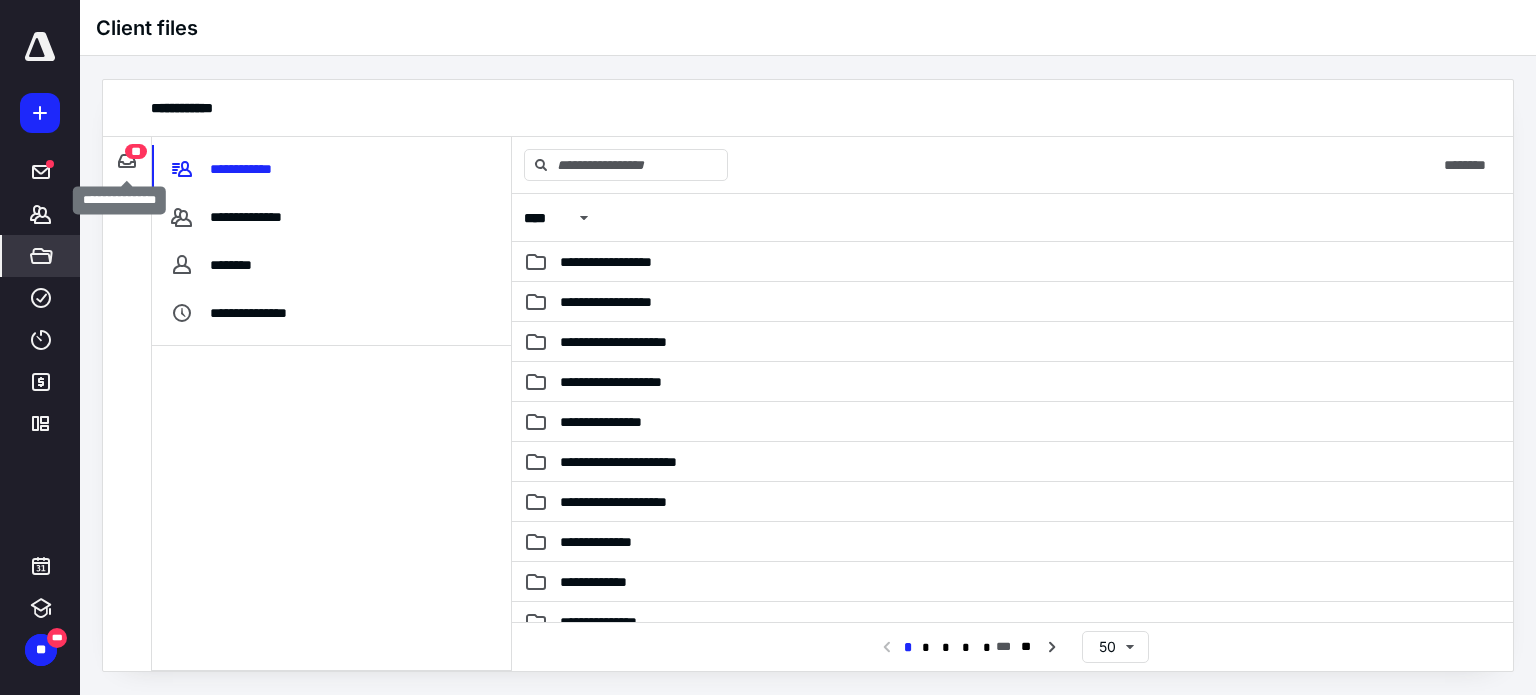 click on "**" at bounding box center (136, 151) 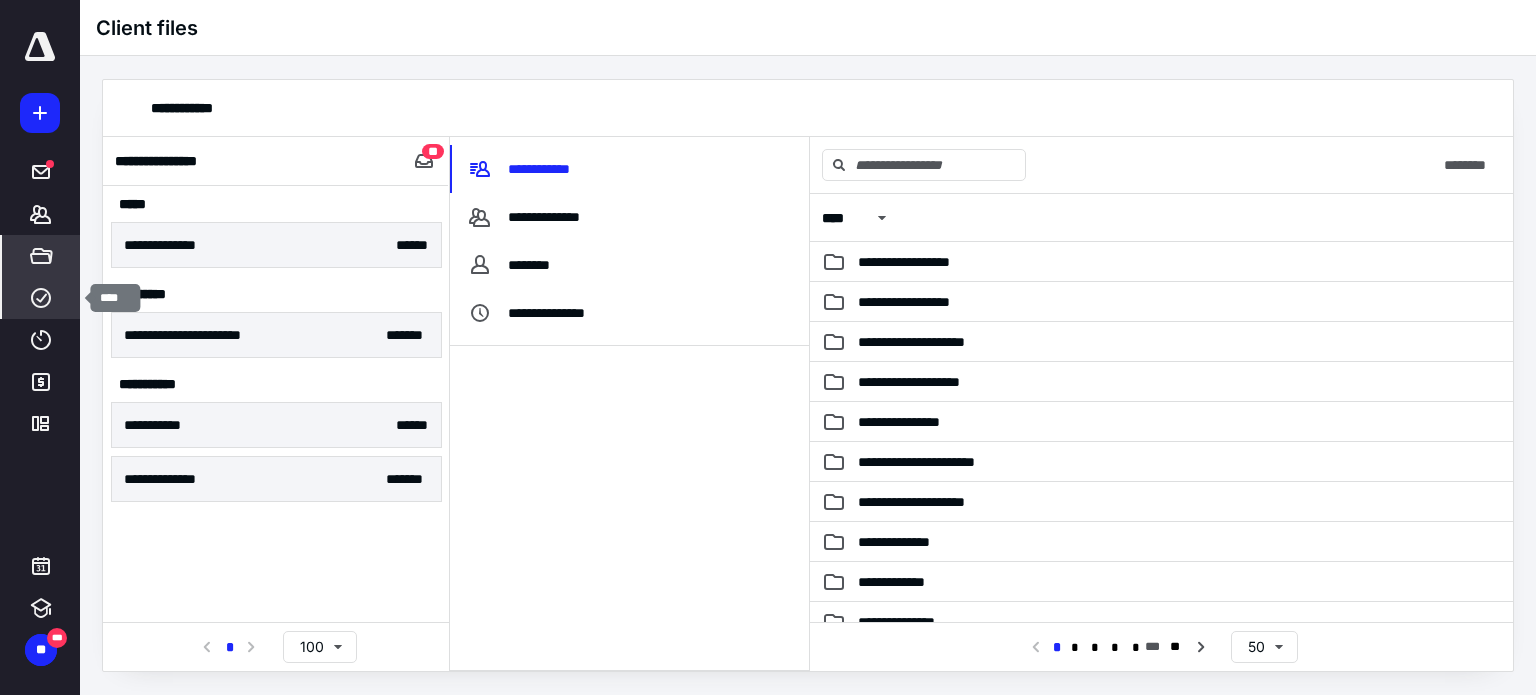 click 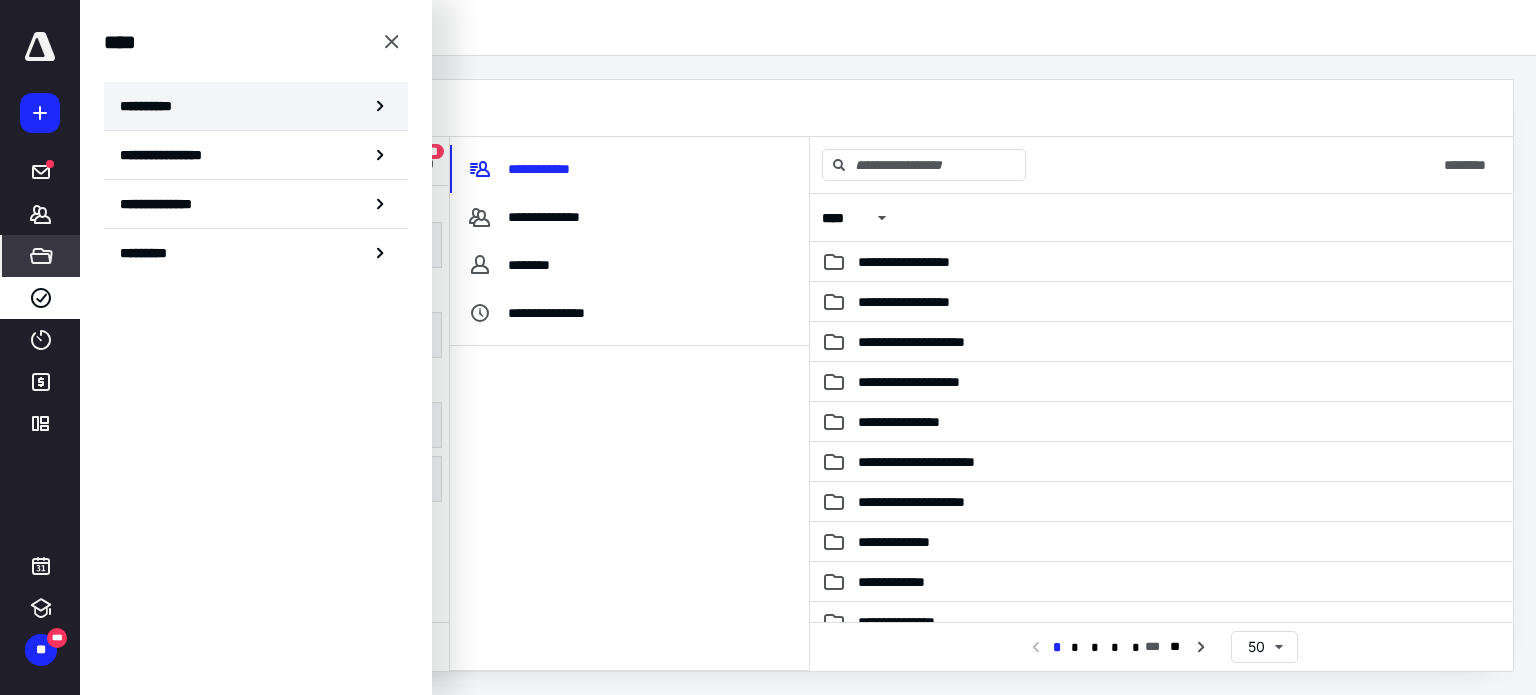 click on "**********" at bounding box center (153, 106) 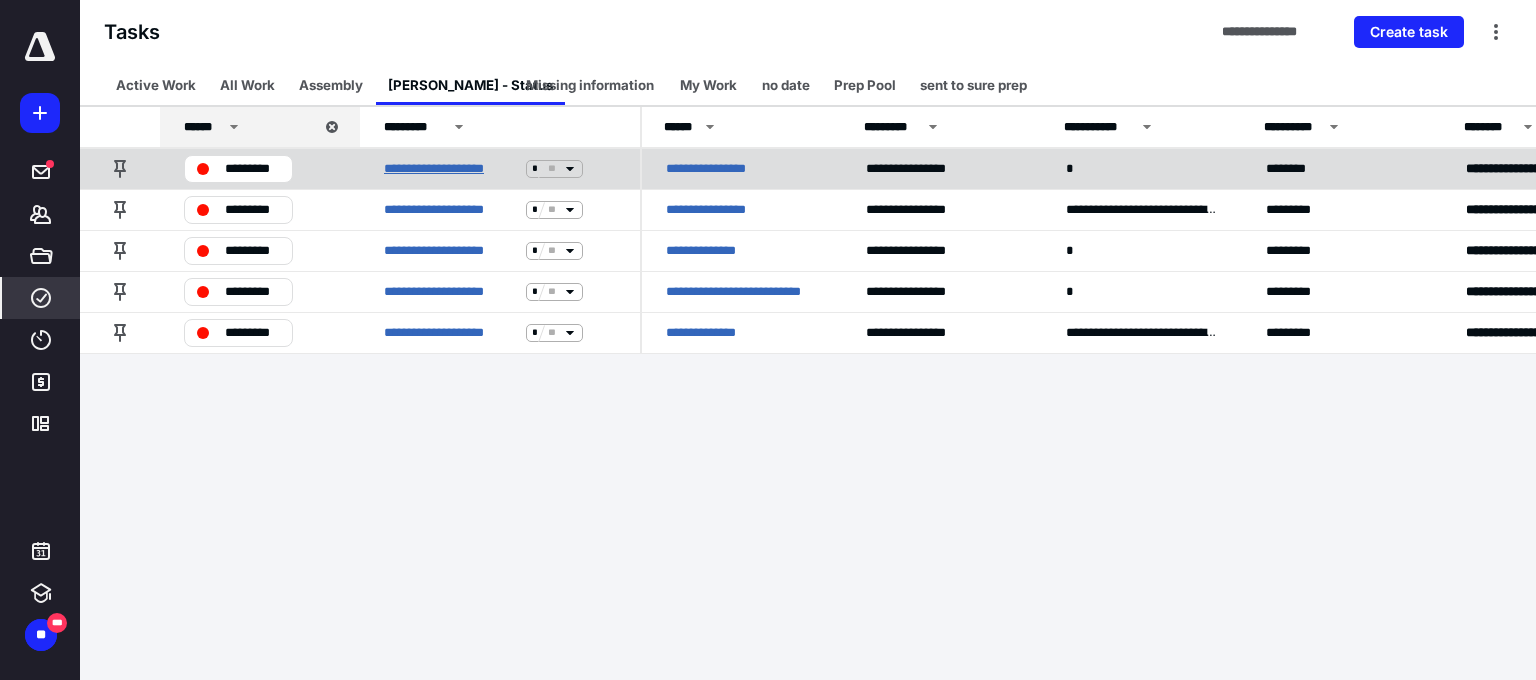 click on "**********" at bounding box center [451, 169] 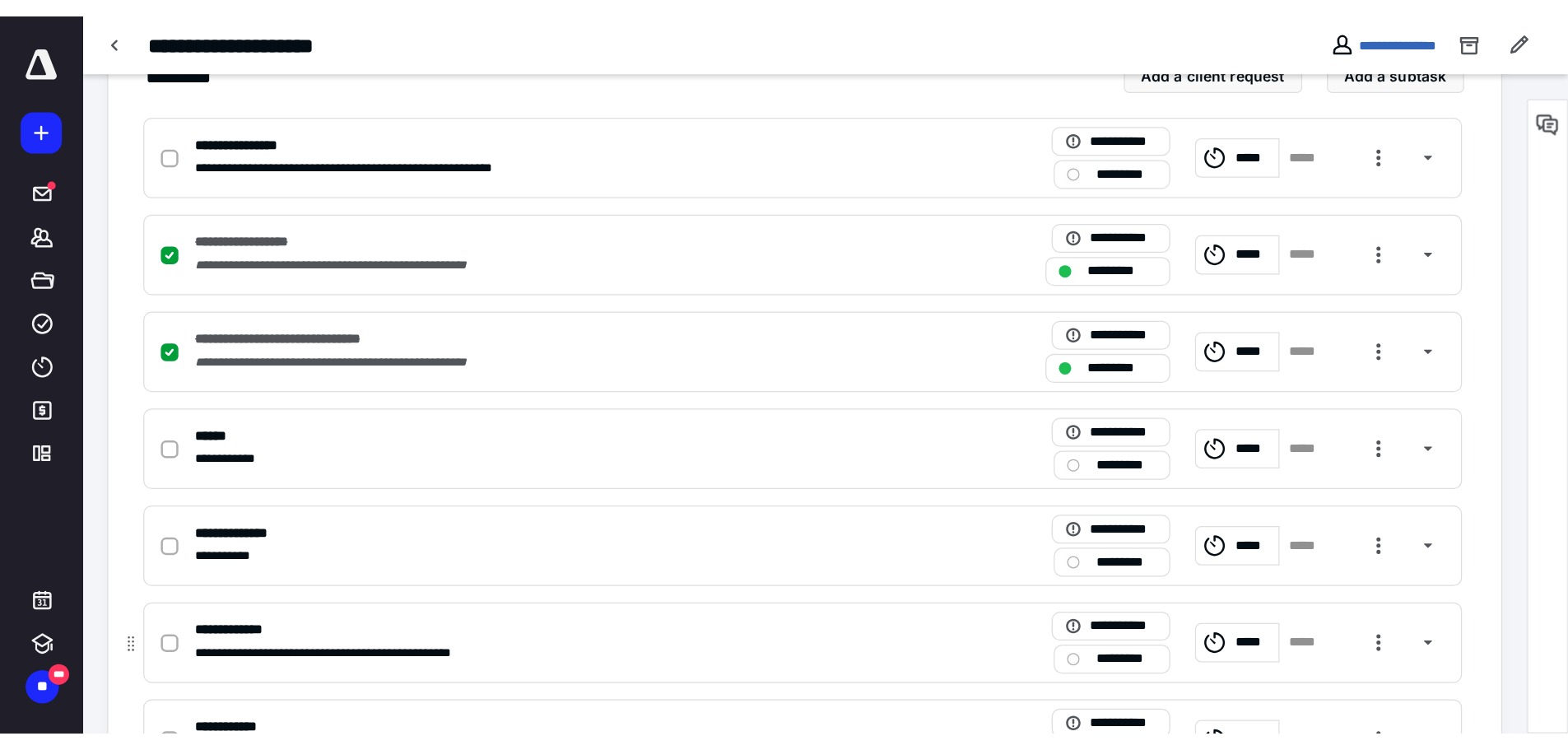 scroll, scrollTop: 412, scrollLeft: 0, axis: vertical 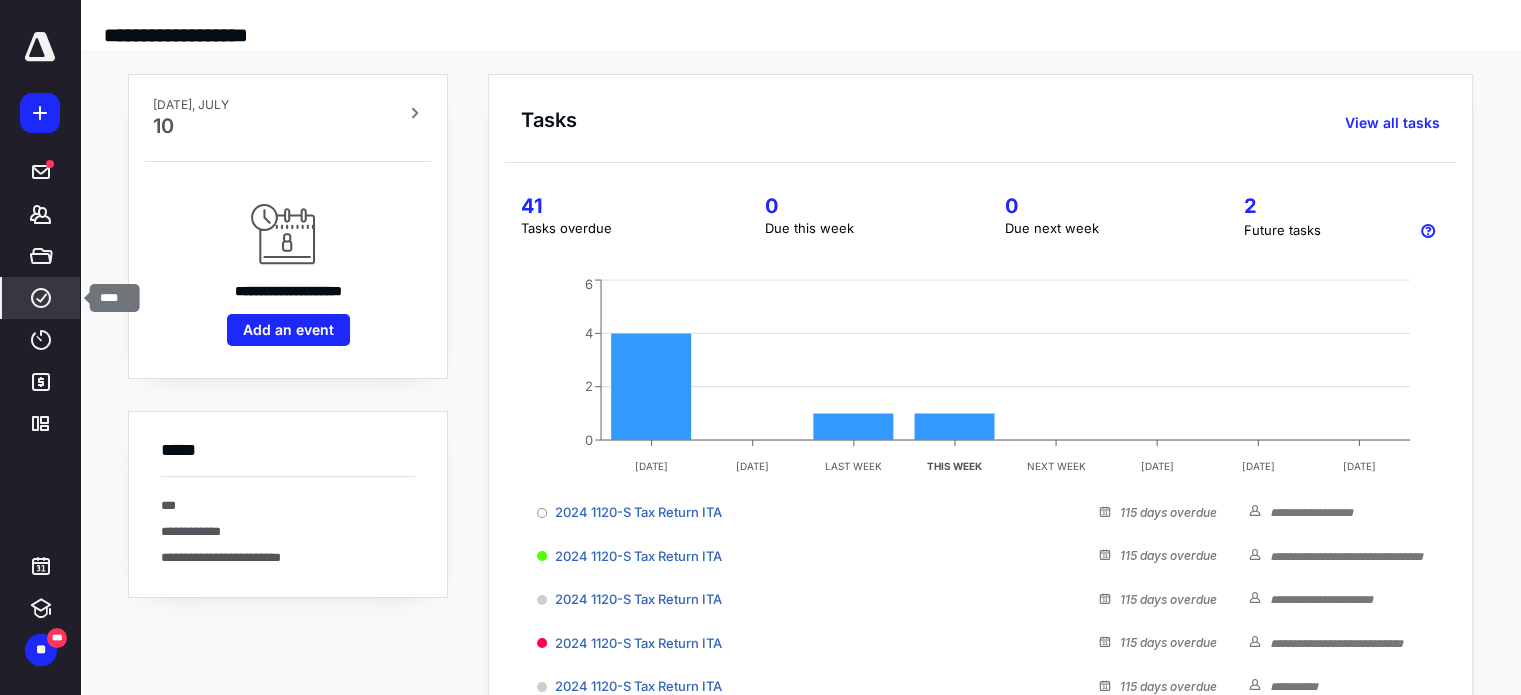 click 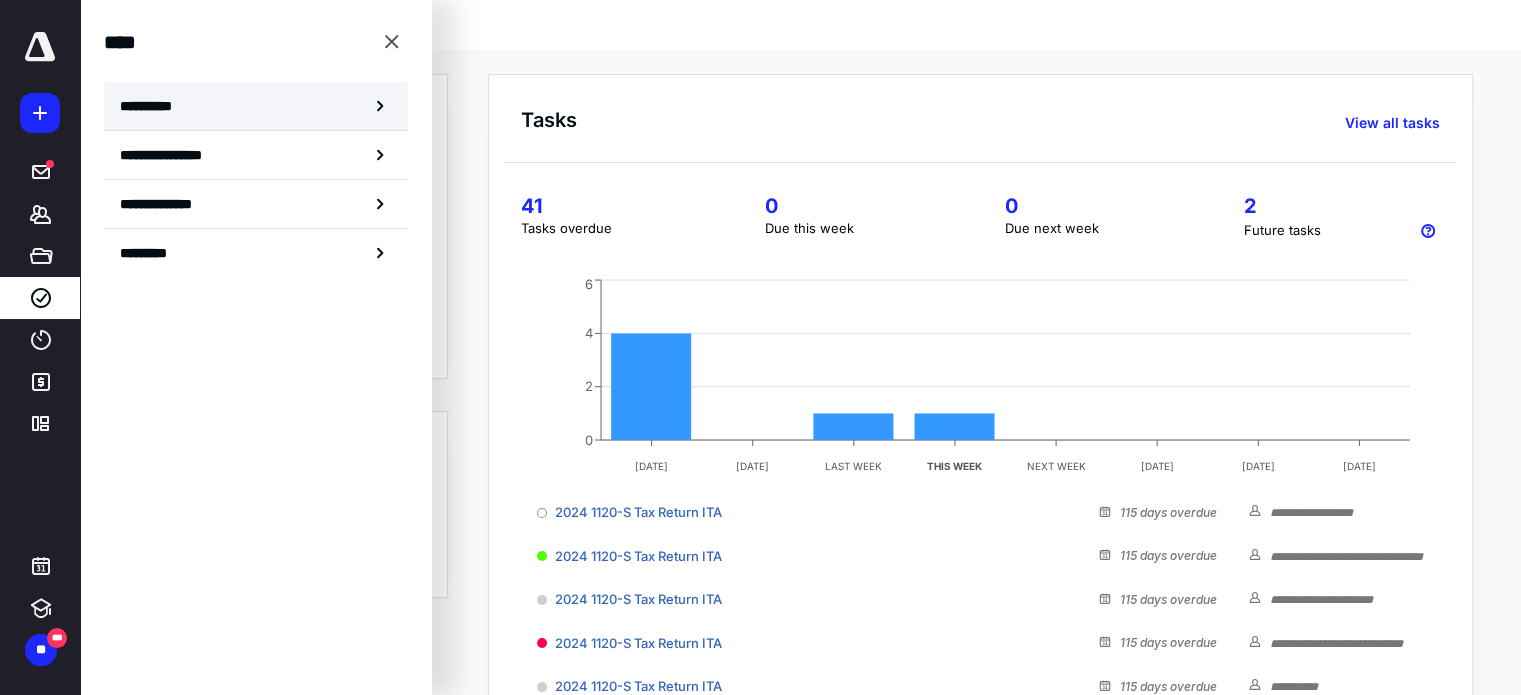 click on "**********" at bounding box center (256, 106) 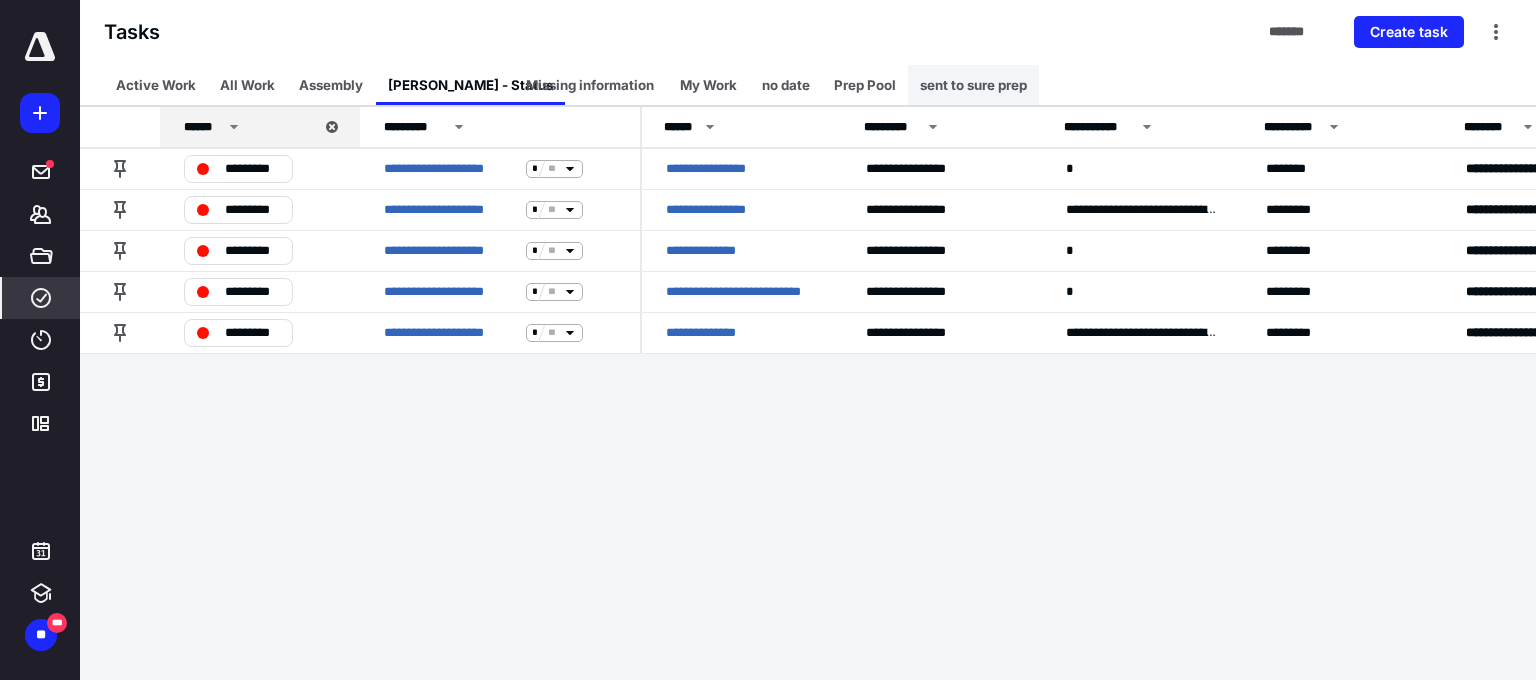 click on "sent to sure prep" at bounding box center (973, 85) 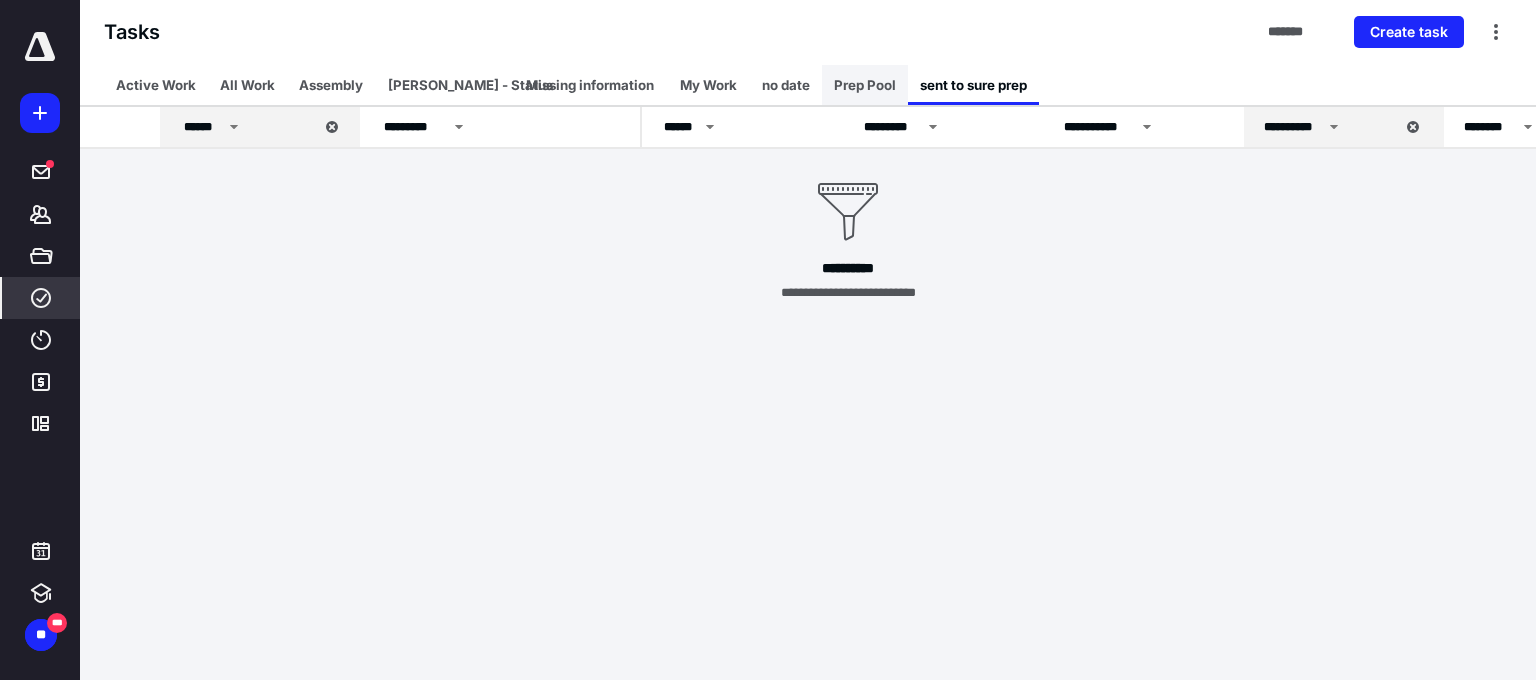 click on "Prep Pool" at bounding box center [865, 85] 